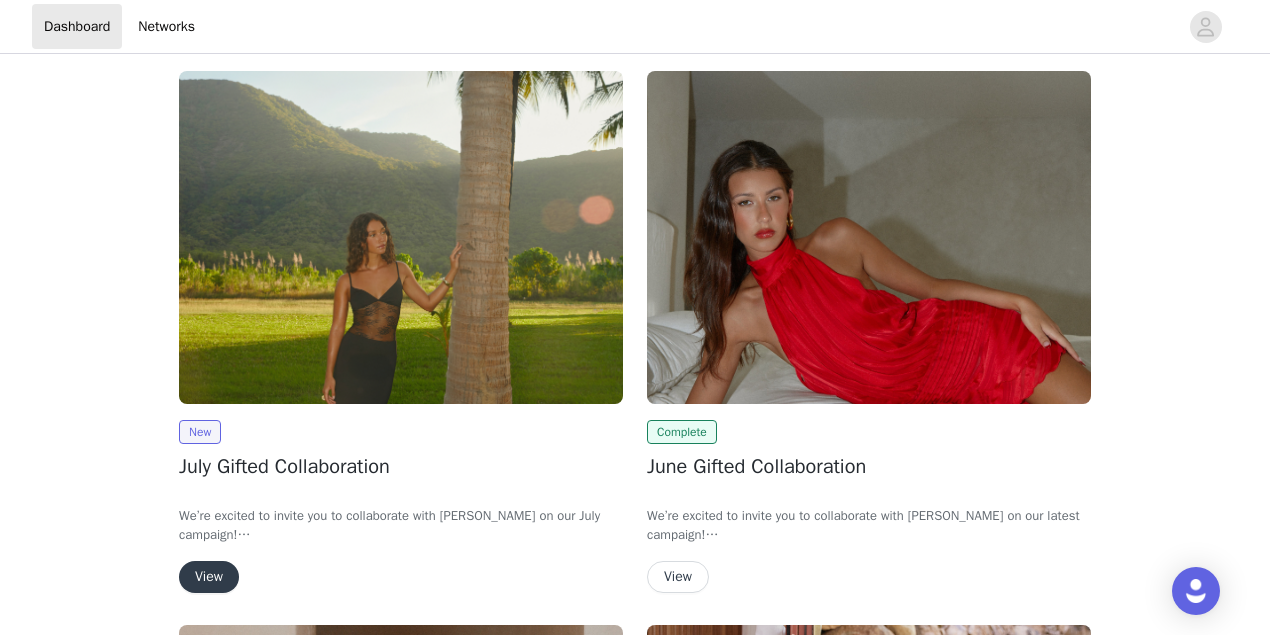 scroll, scrollTop: 533, scrollLeft: 0, axis: vertical 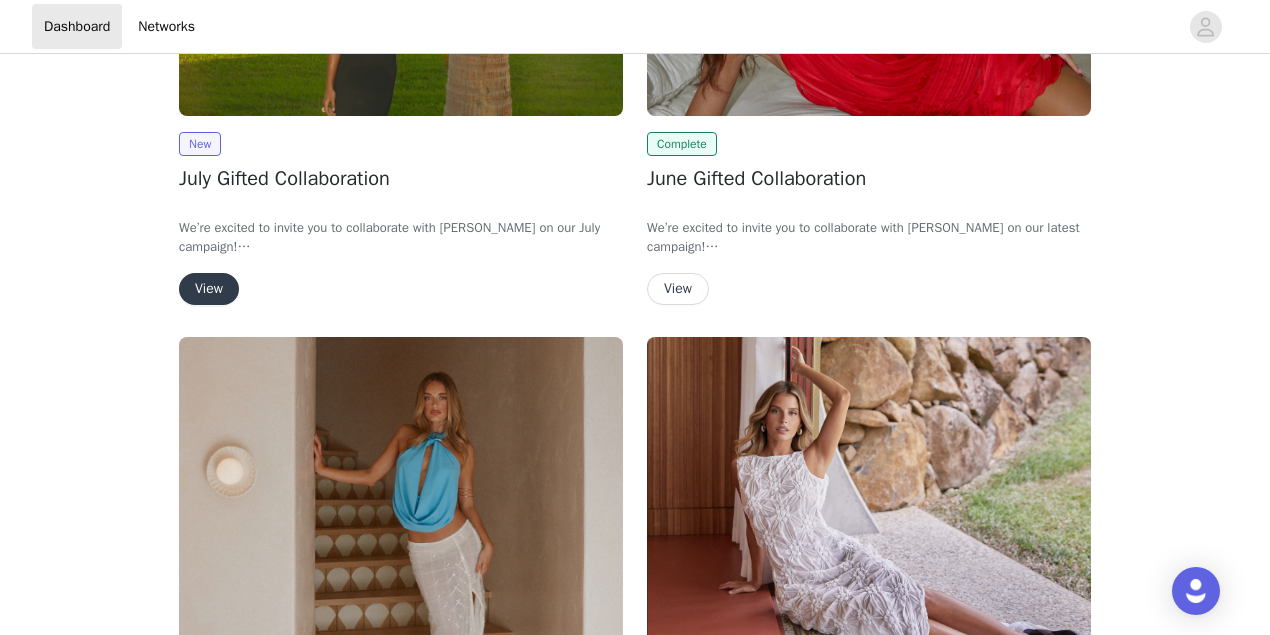 click on "View" at bounding box center (209, 289) 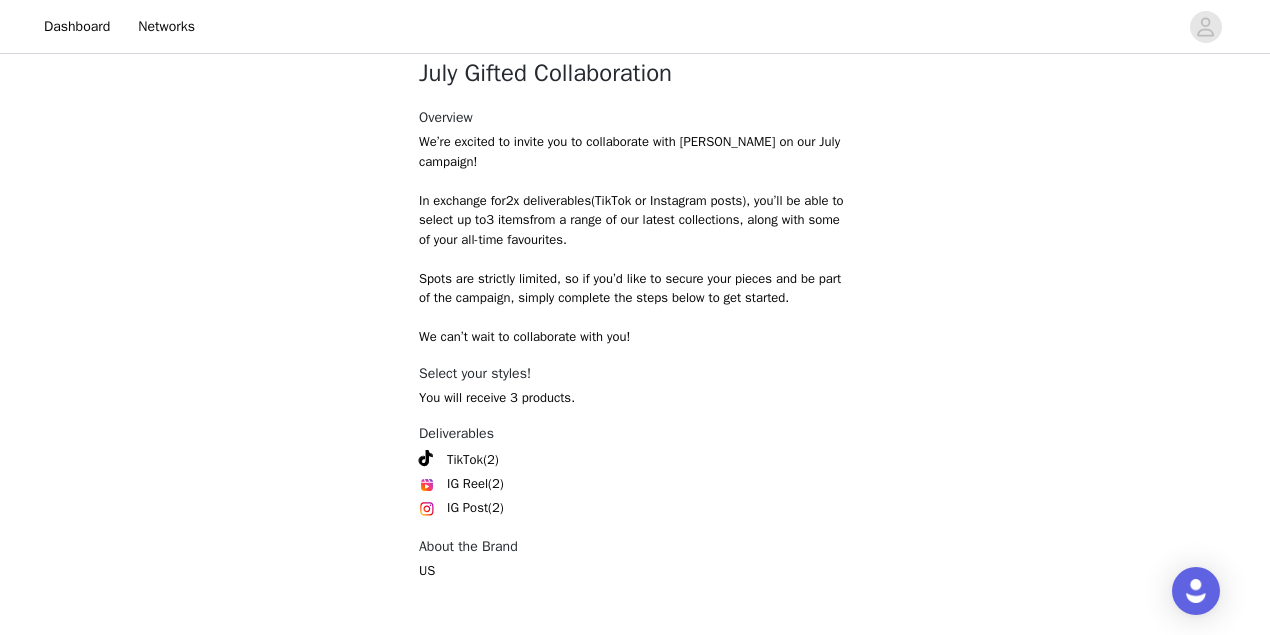 scroll, scrollTop: 880, scrollLeft: 0, axis: vertical 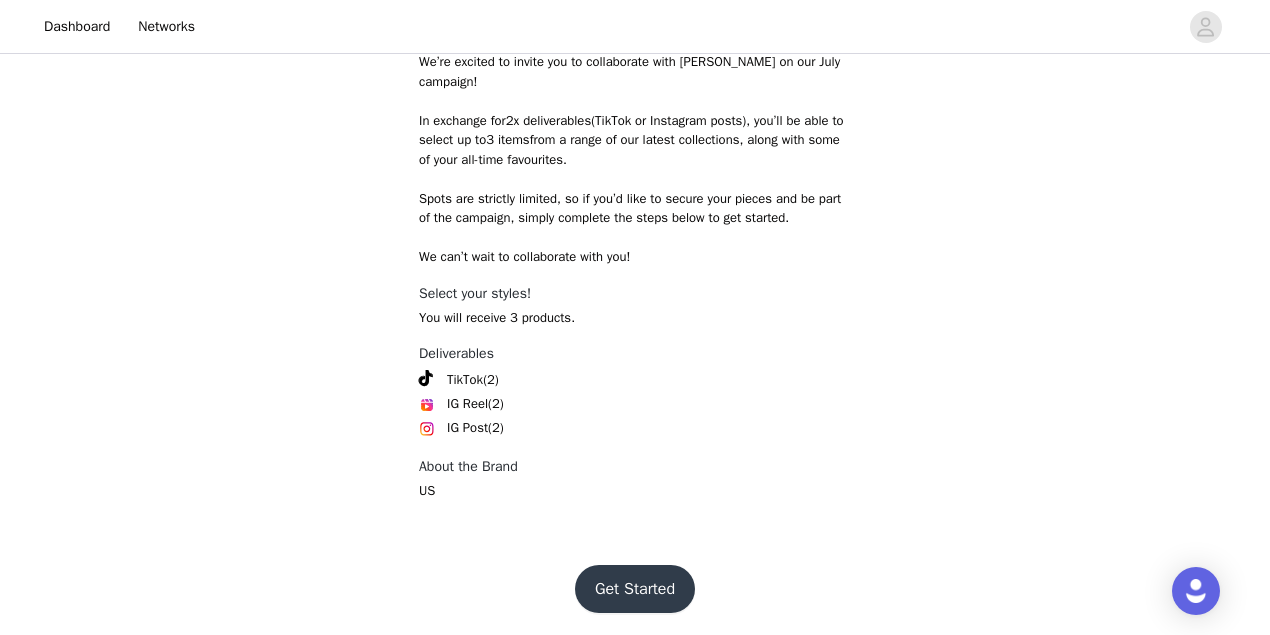 click on "Get Started" at bounding box center (635, 589) 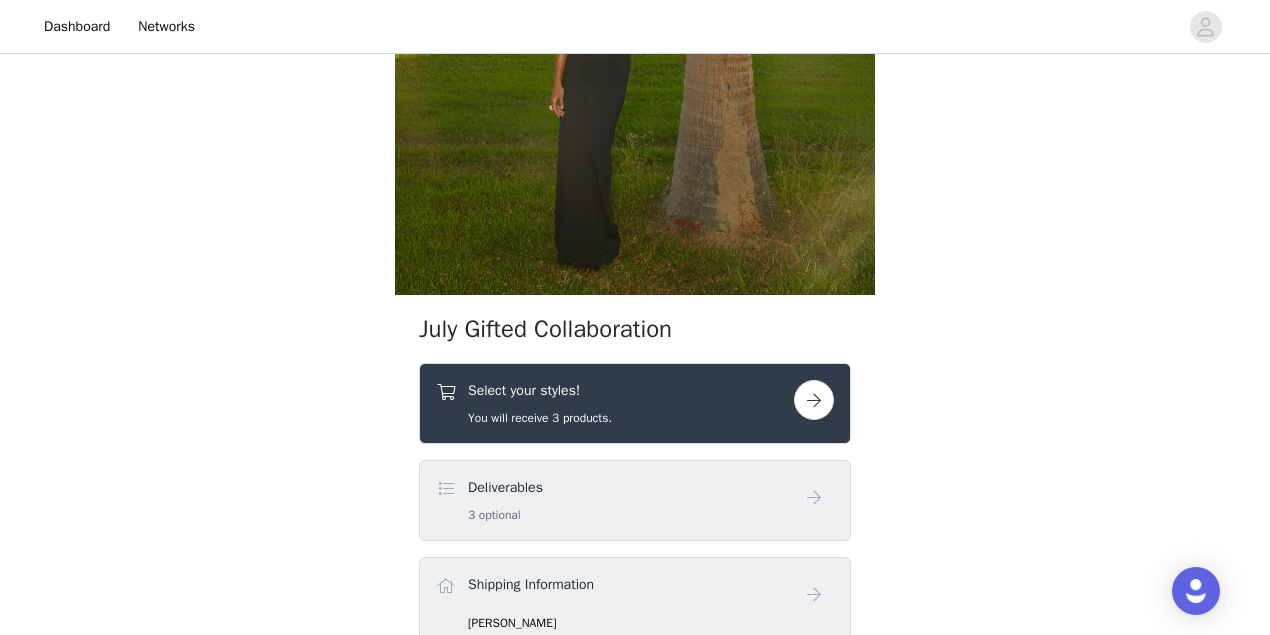 scroll, scrollTop: 476, scrollLeft: 0, axis: vertical 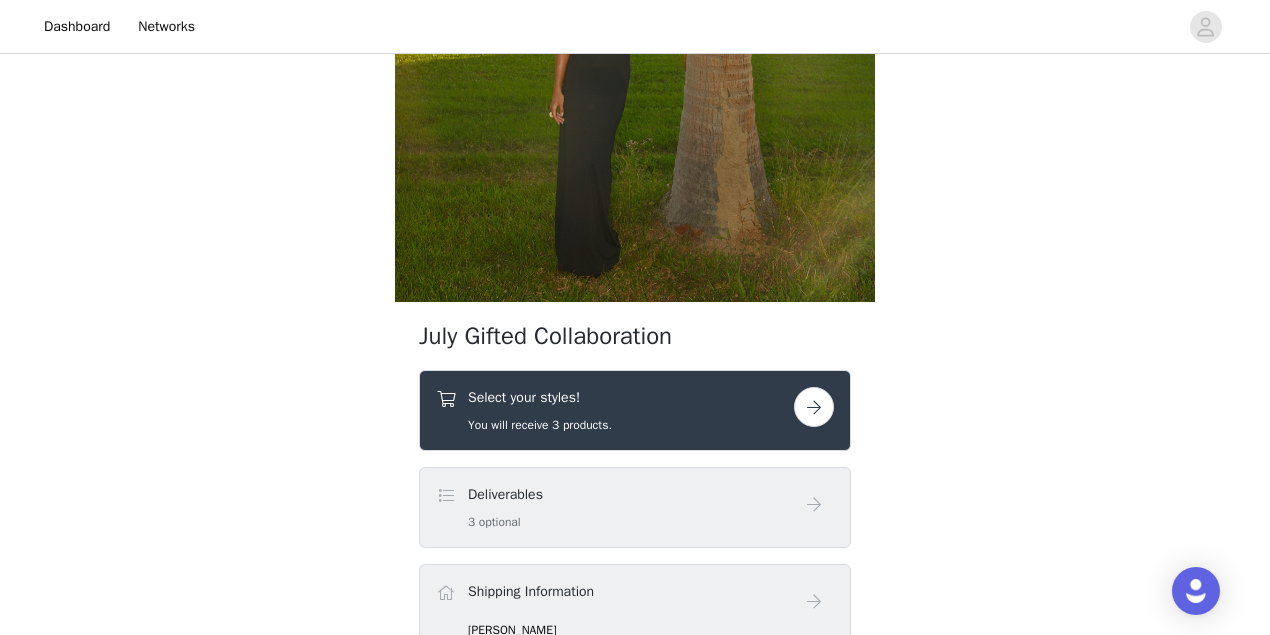 click on "Select your styles!   You will receive 3 products." at bounding box center (540, 410) 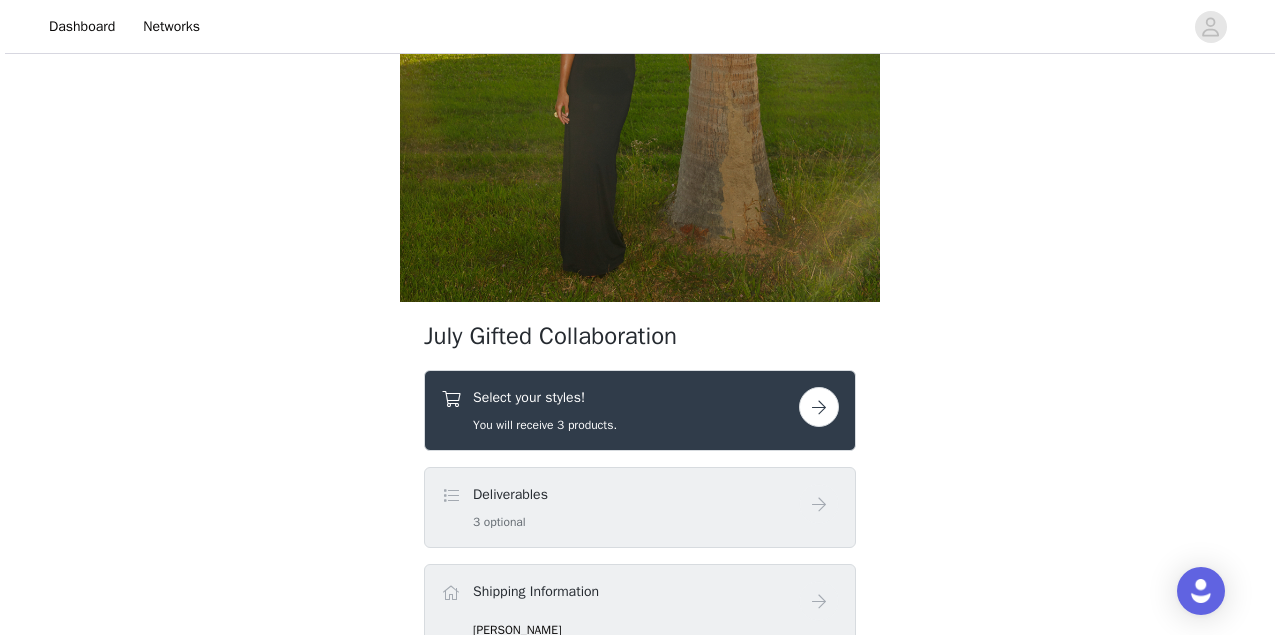 scroll, scrollTop: 0, scrollLeft: 0, axis: both 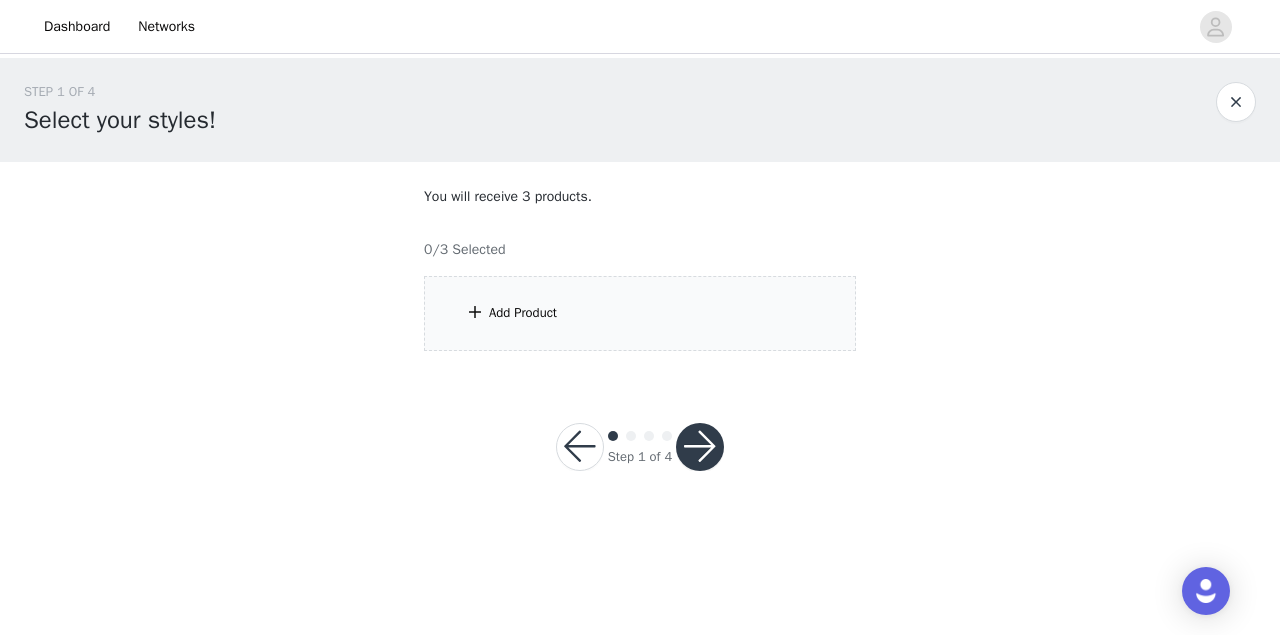click on "Add Product" at bounding box center [523, 313] 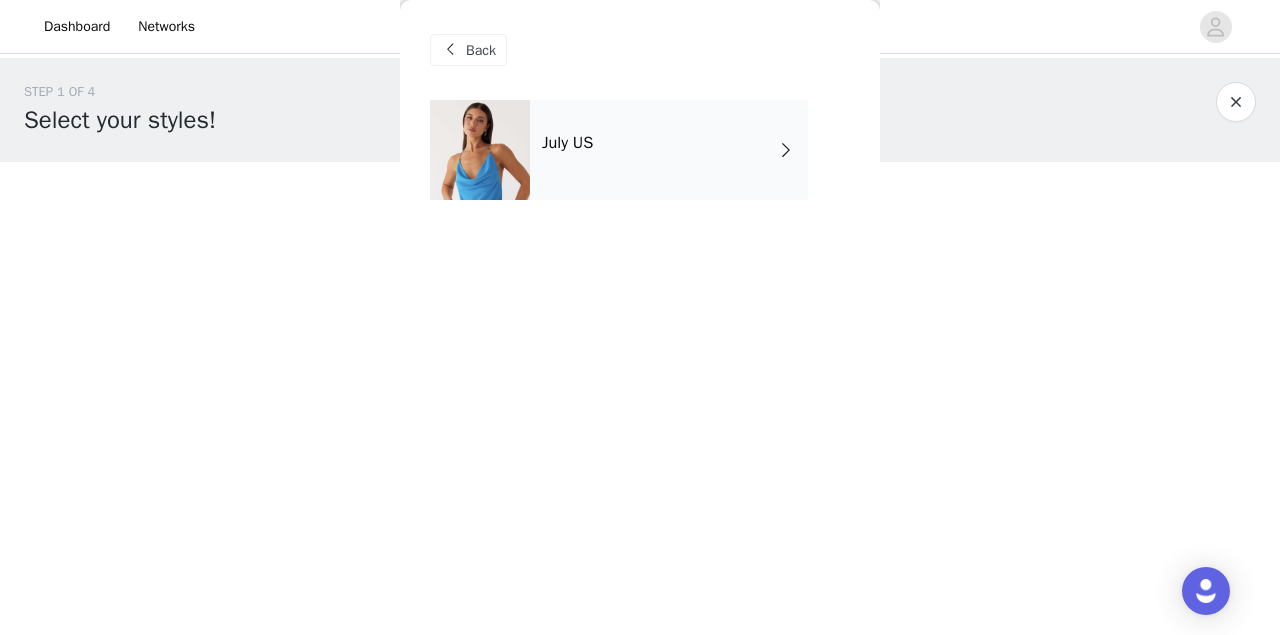 click on "July US" at bounding box center [669, 150] 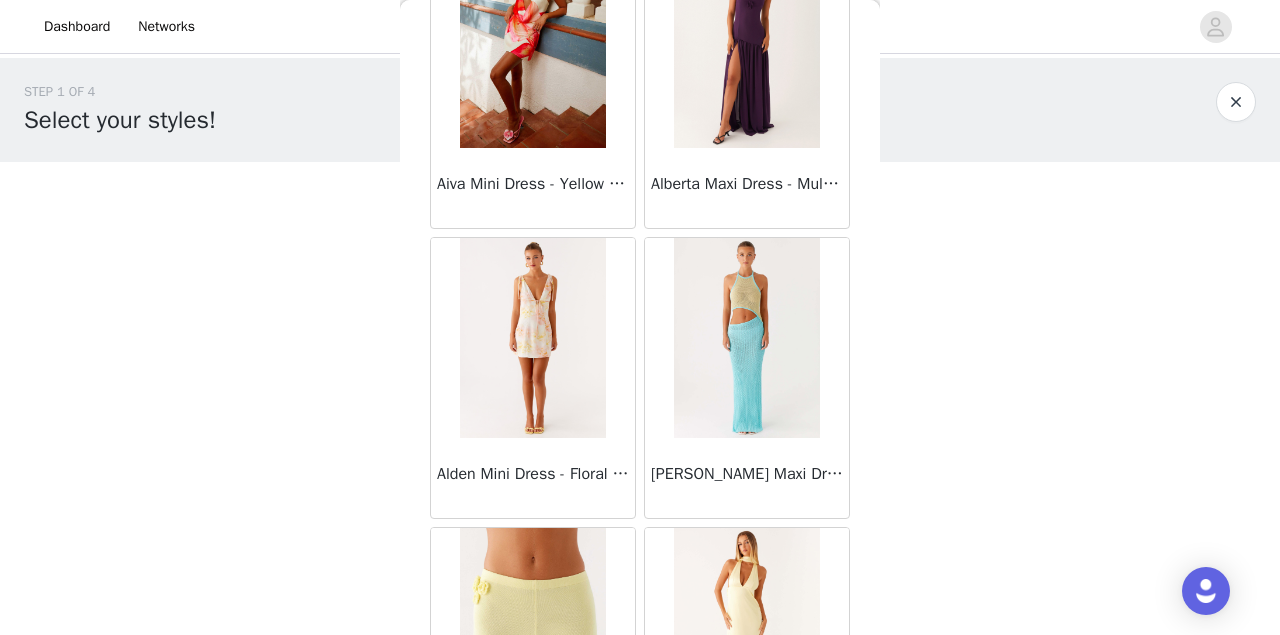 scroll, scrollTop: 1000, scrollLeft: 0, axis: vertical 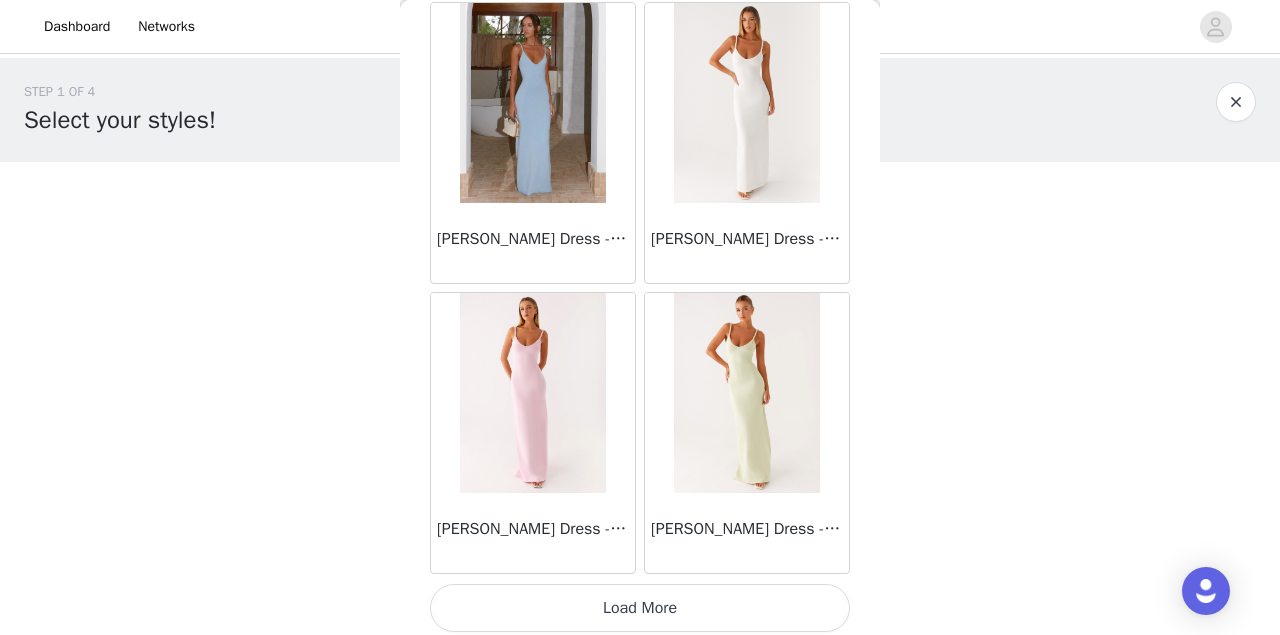 click on "Load More" at bounding box center [640, 608] 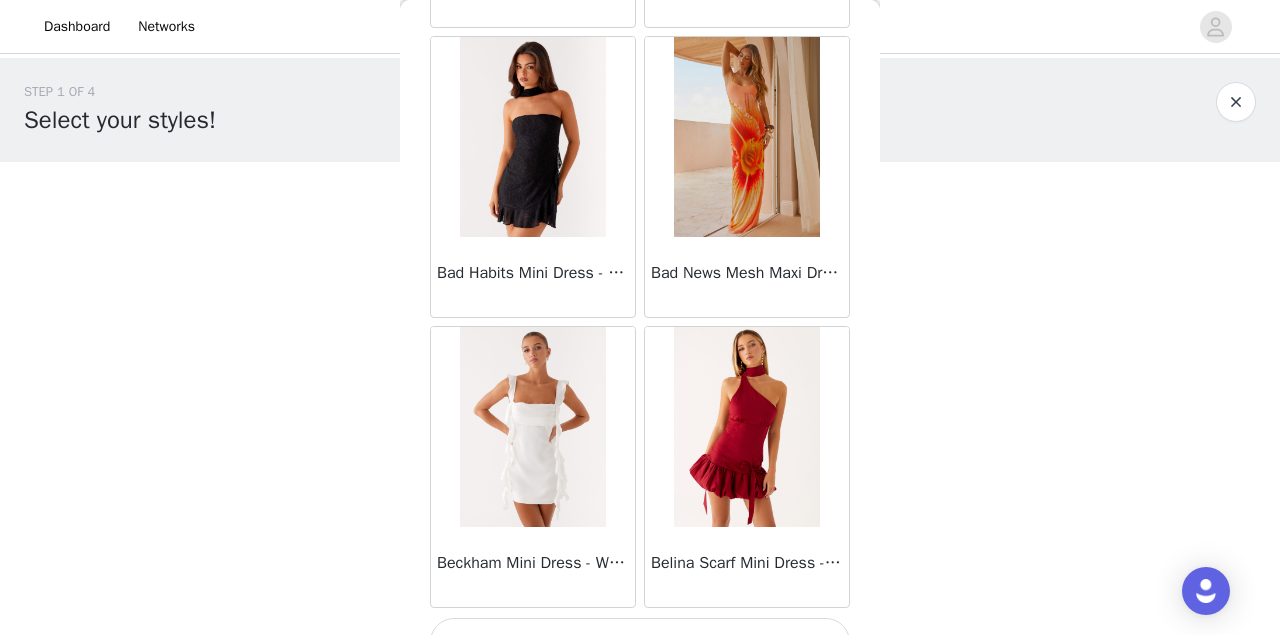 scroll, scrollTop: 5311, scrollLeft: 0, axis: vertical 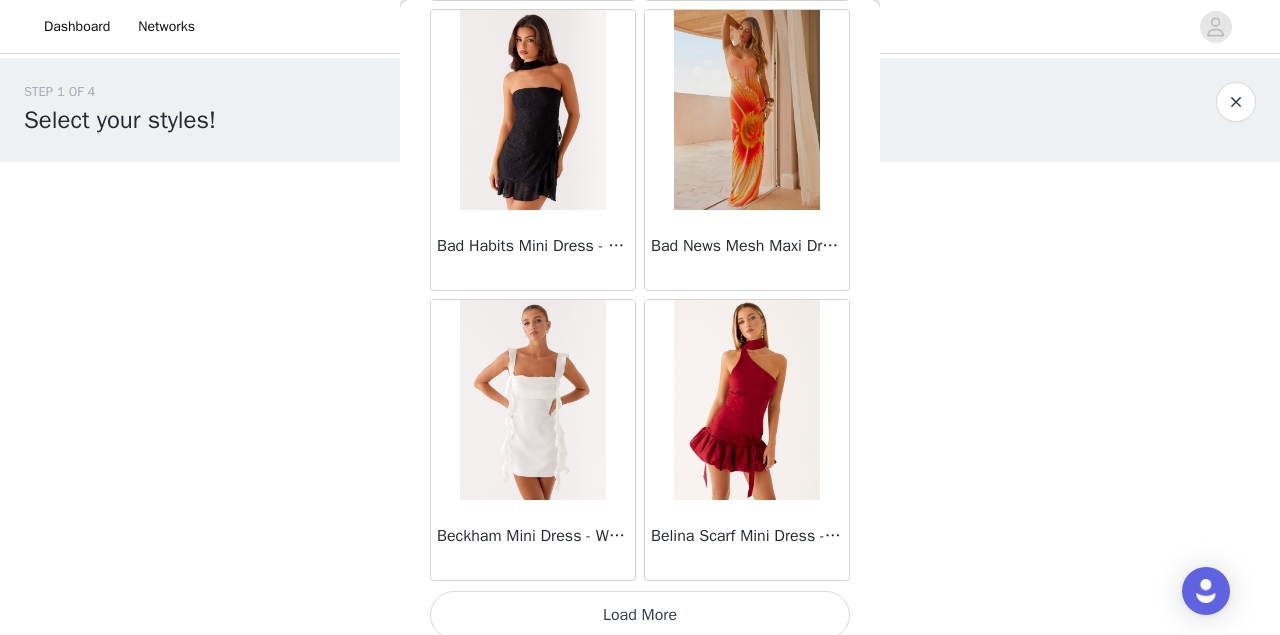 click on "Load More" at bounding box center [640, 615] 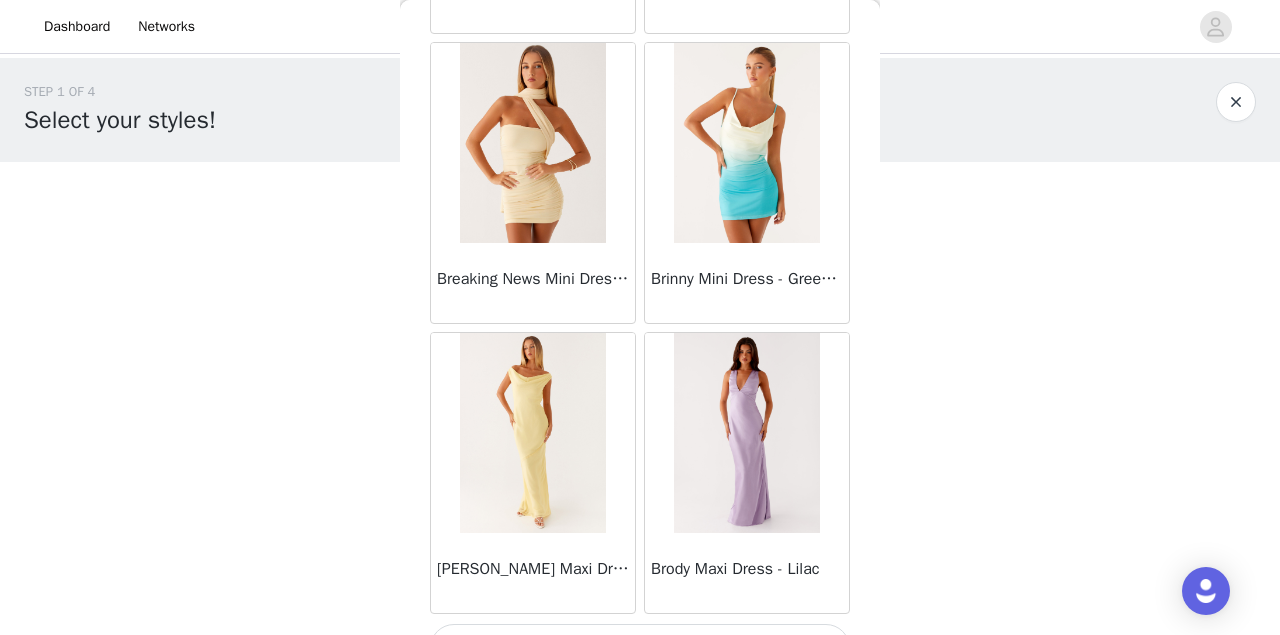 scroll, scrollTop: 8204, scrollLeft: 0, axis: vertical 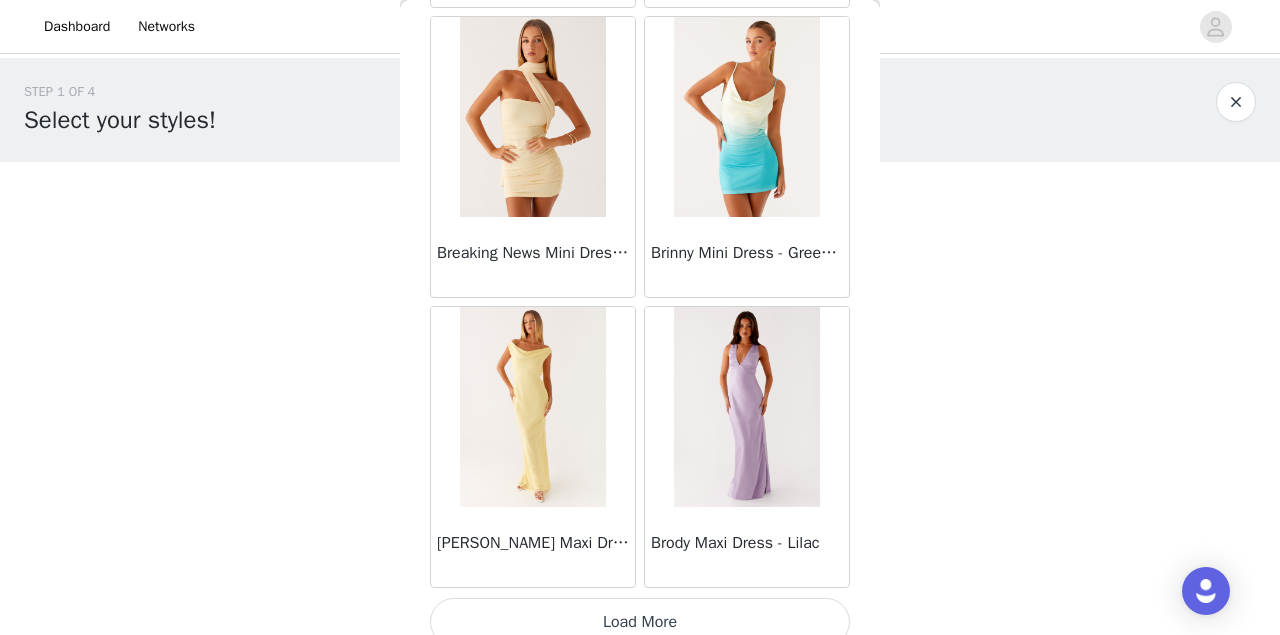 click on "Load More" at bounding box center (640, 622) 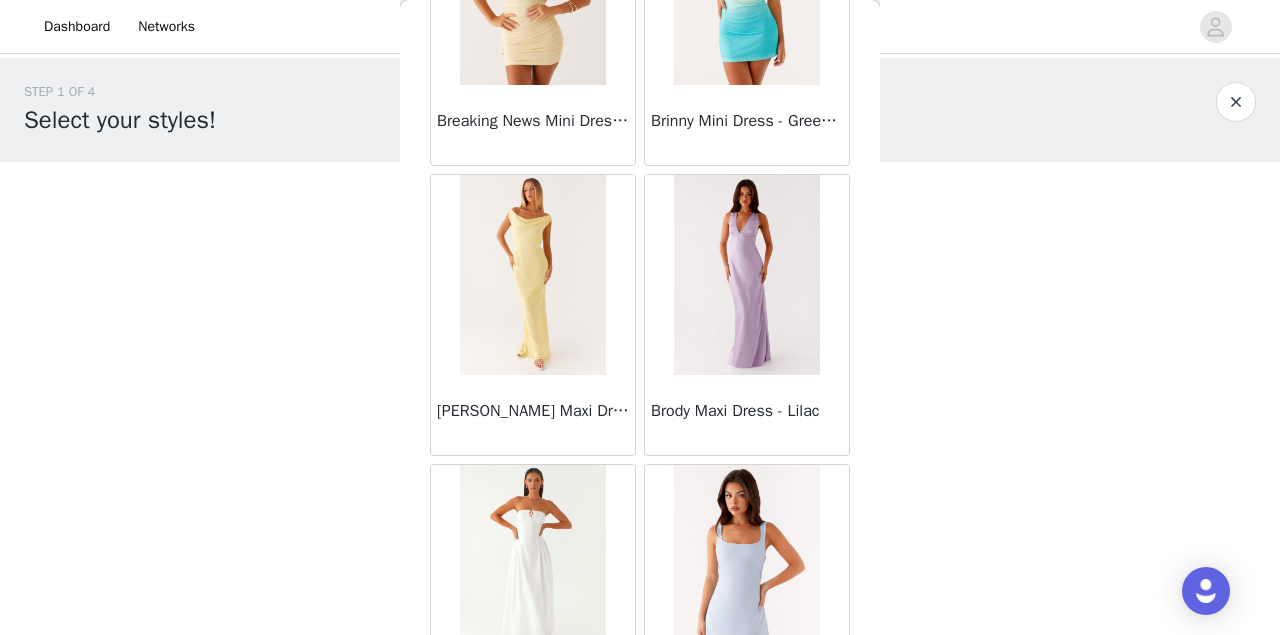 scroll, scrollTop: 8338, scrollLeft: 0, axis: vertical 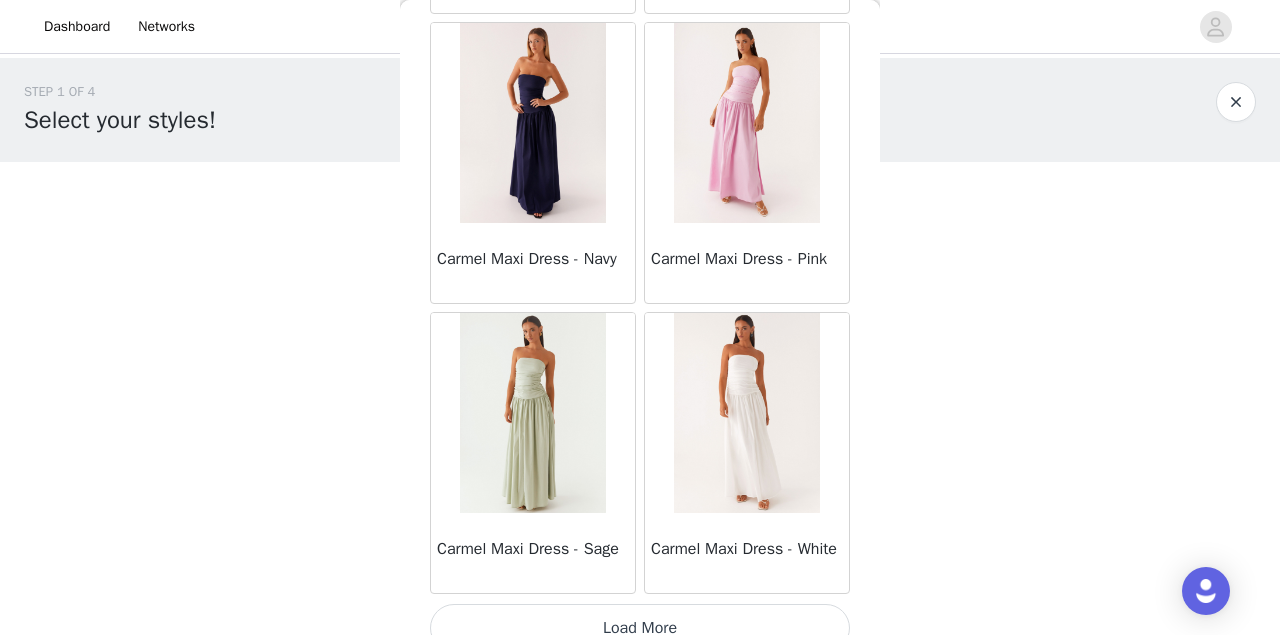 click on "Load More" at bounding box center (640, 628) 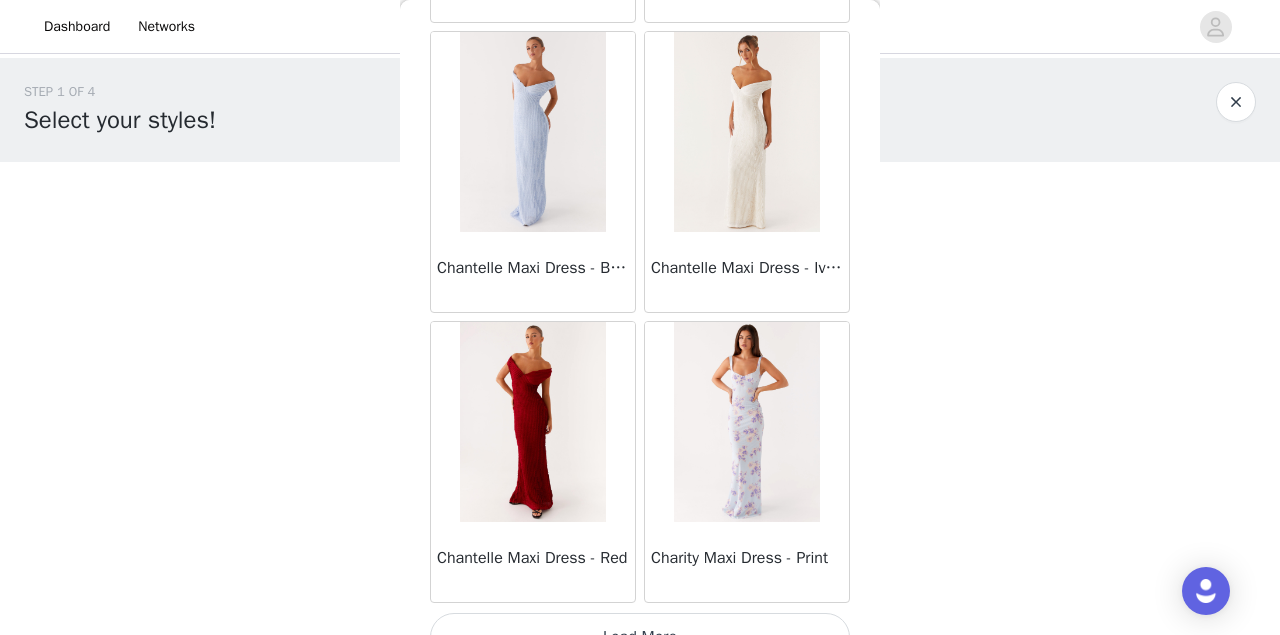 scroll, scrollTop: 13991, scrollLeft: 0, axis: vertical 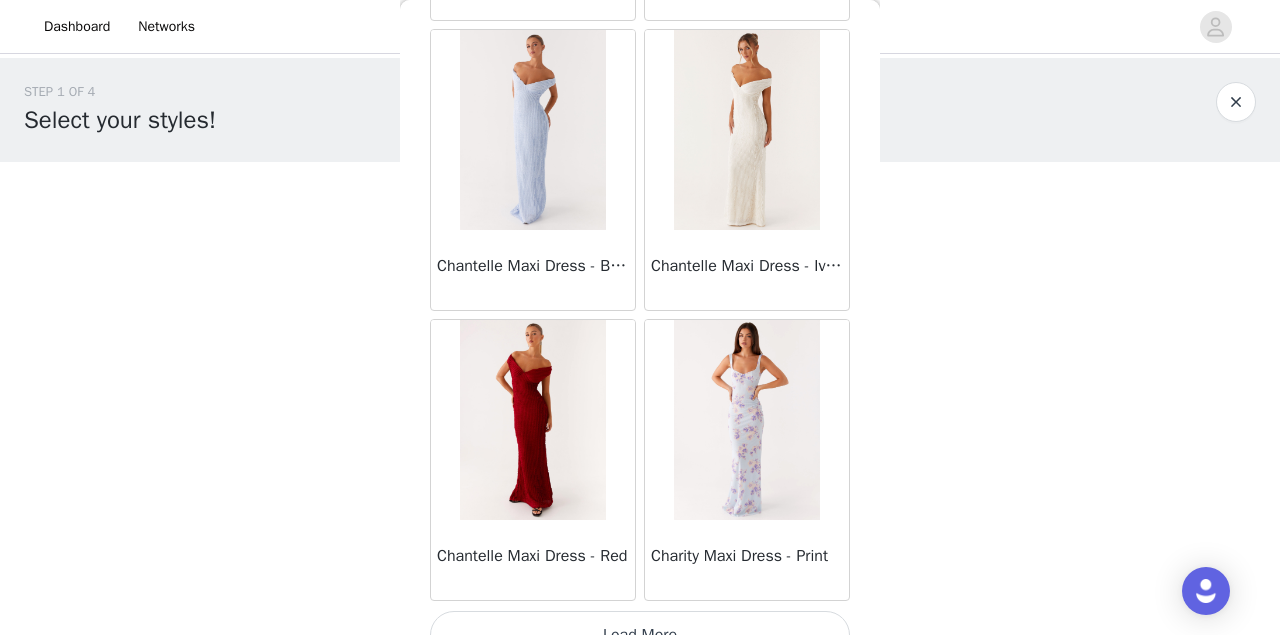 click on "Load More" at bounding box center [640, 635] 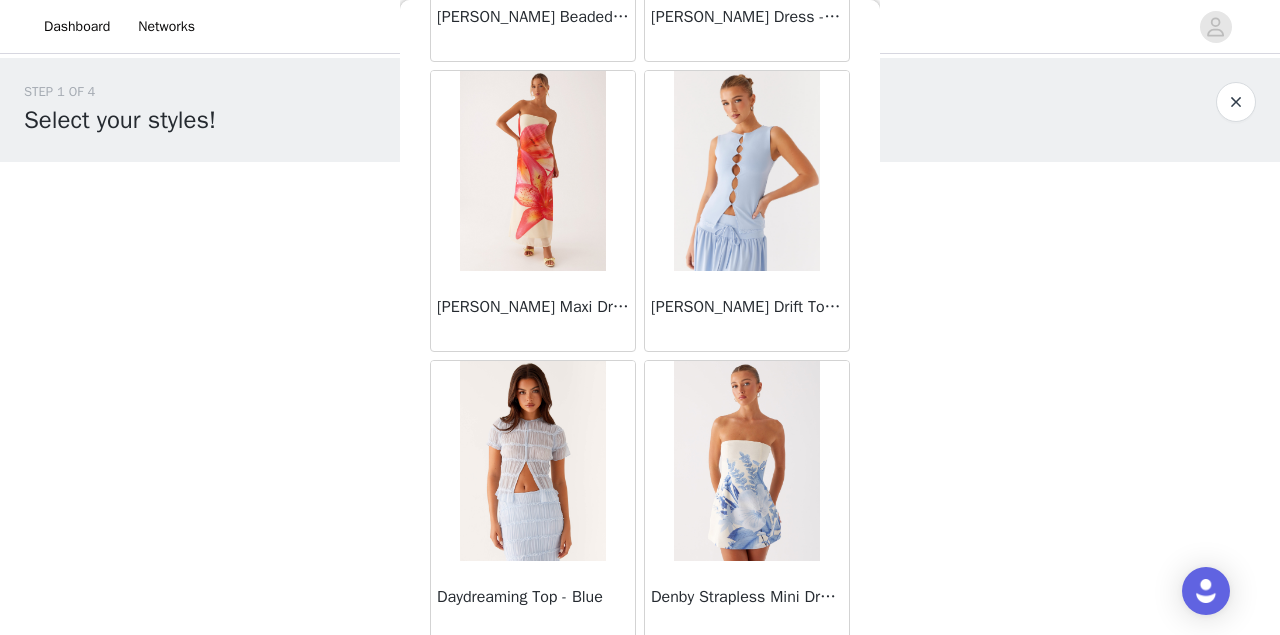 scroll, scrollTop: 16858, scrollLeft: 0, axis: vertical 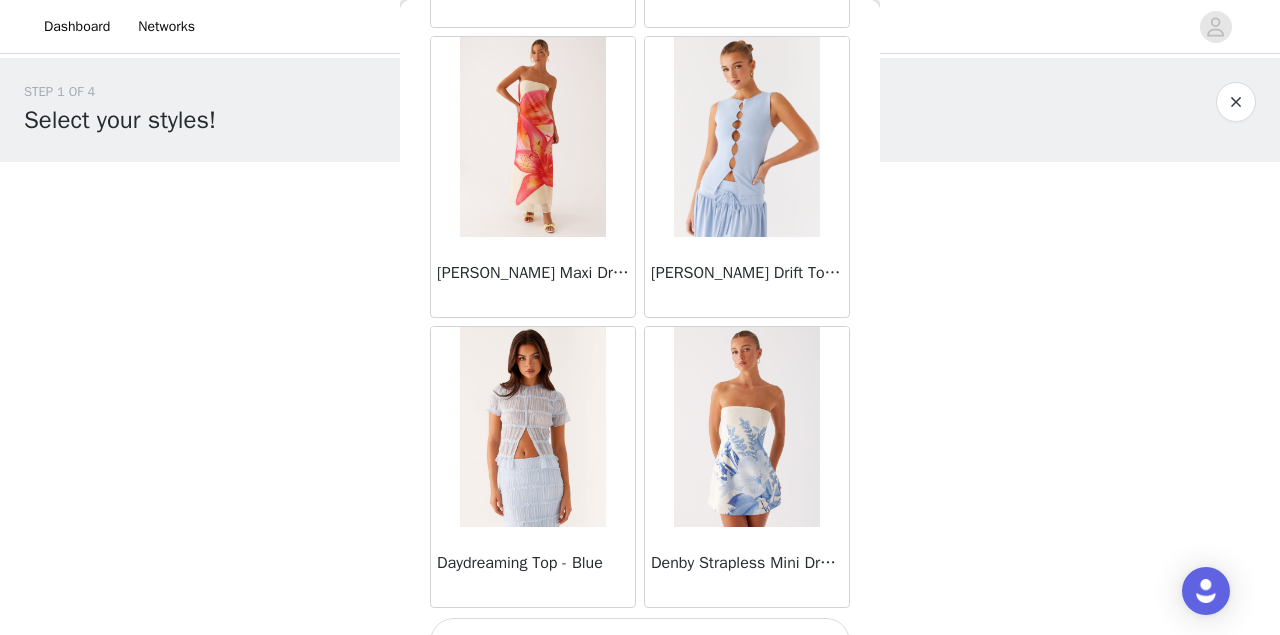 click on "Load More" at bounding box center [640, 642] 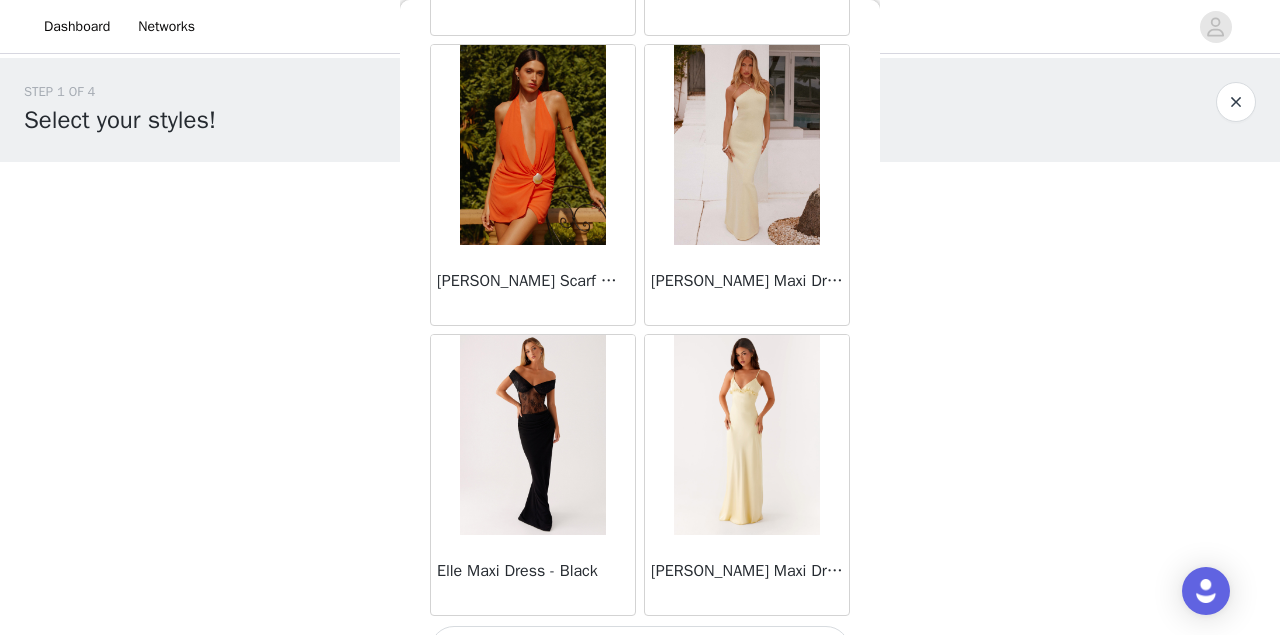 scroll, scrollTop: 19778, scrollLeft: 0, axis: vertical 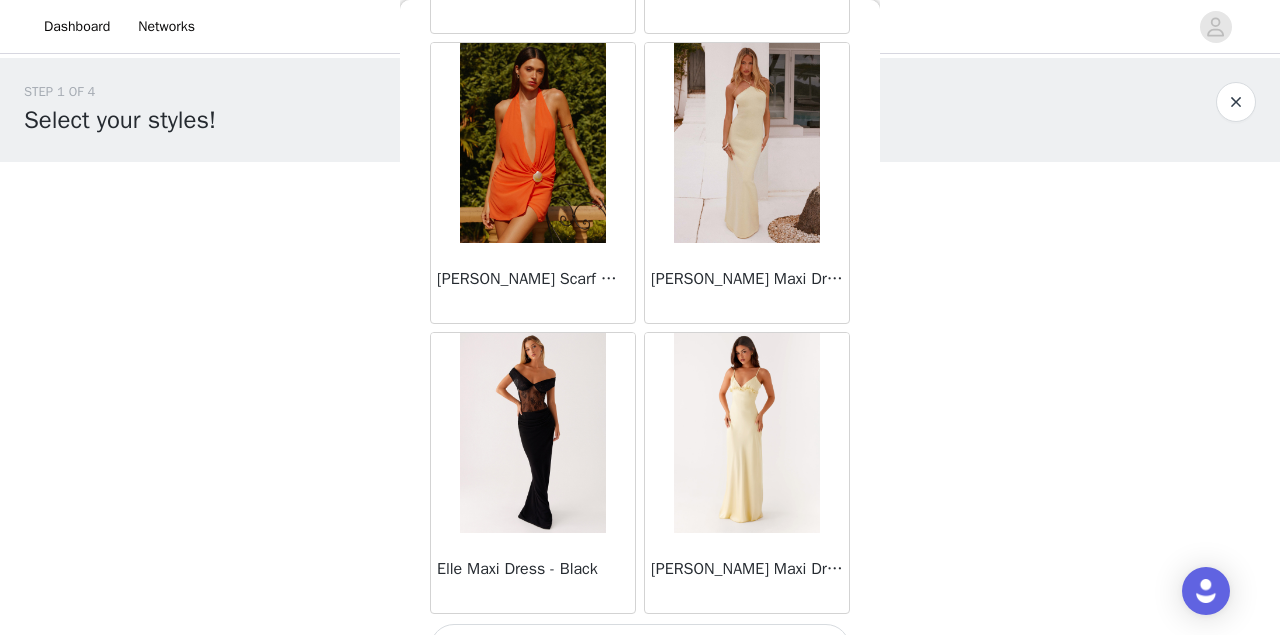 click on "Load More" at bounding box center (640, 648) 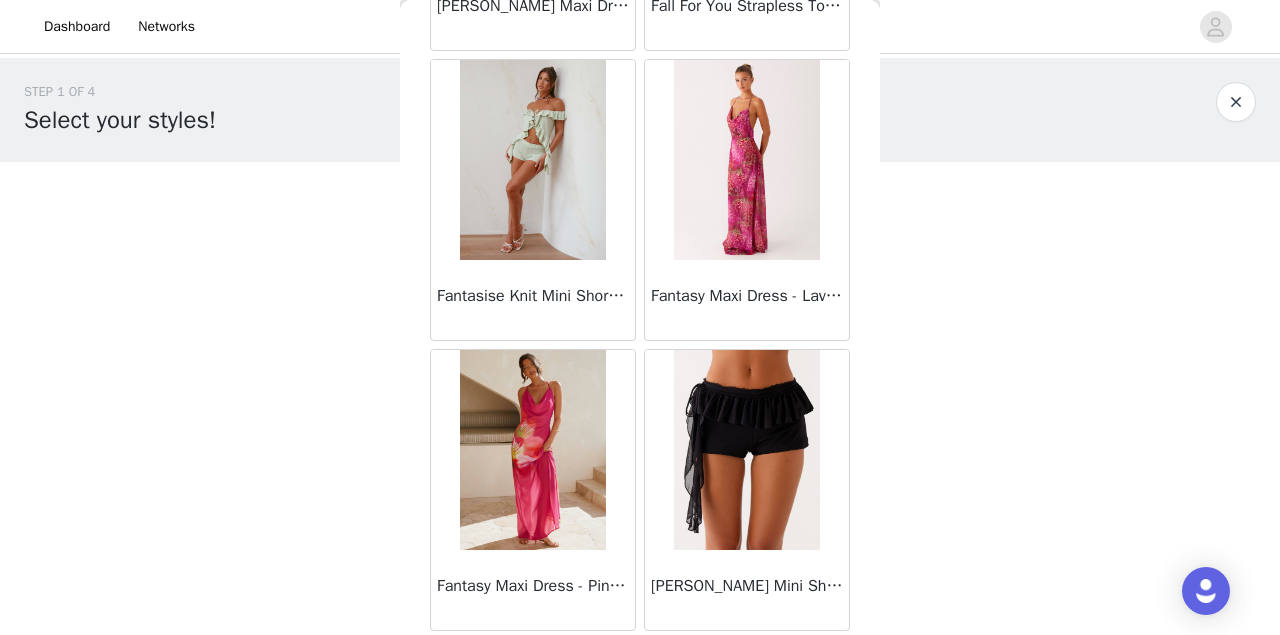 scroll, scrollTop: 22671, scrollLeft: 0, axis: vertical 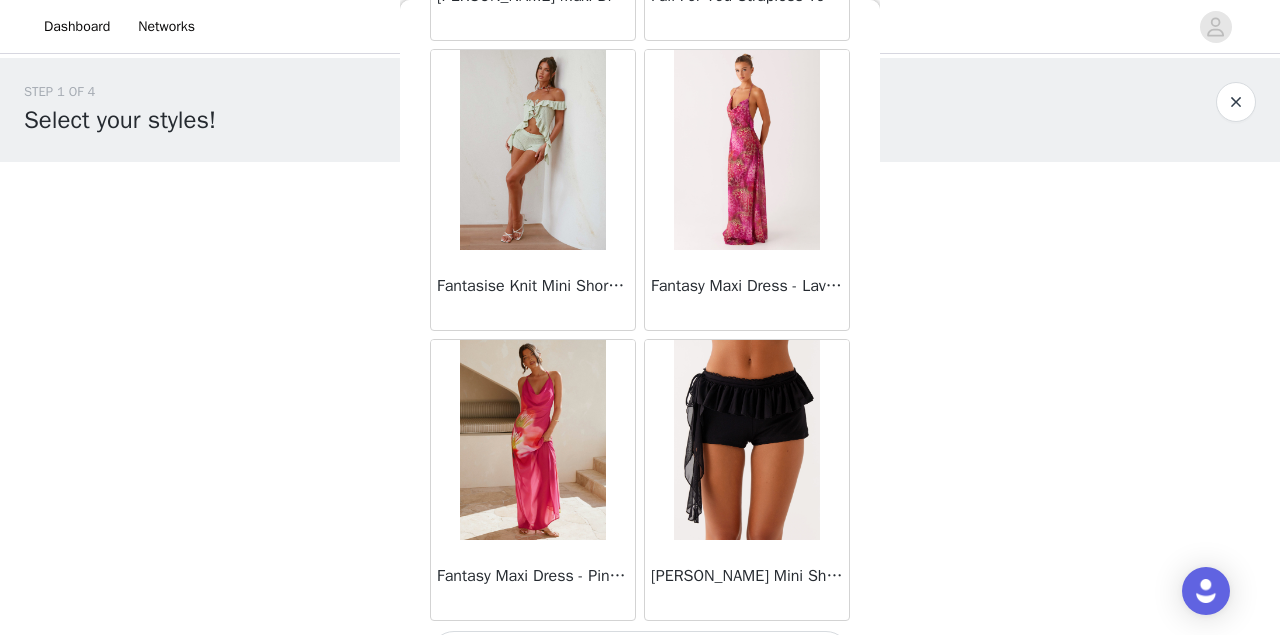 click on "Load More" at bounding box center [640, 655] 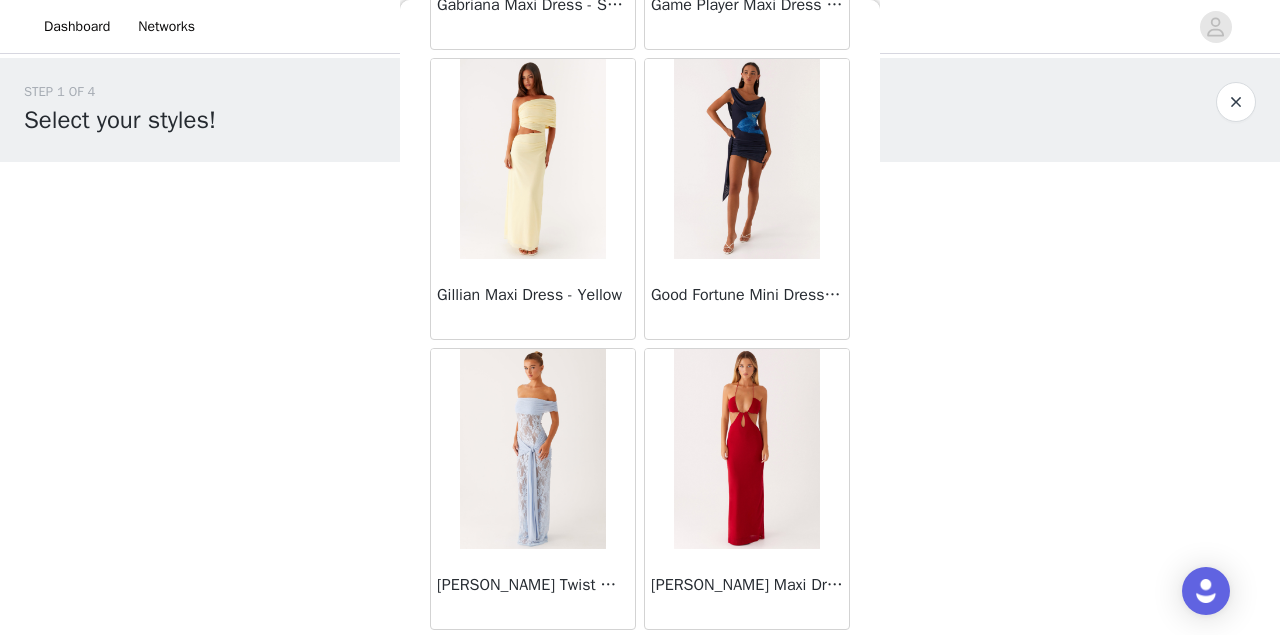scroll, scrollTop: 25564, scrollLeft: 0, axis: vertical 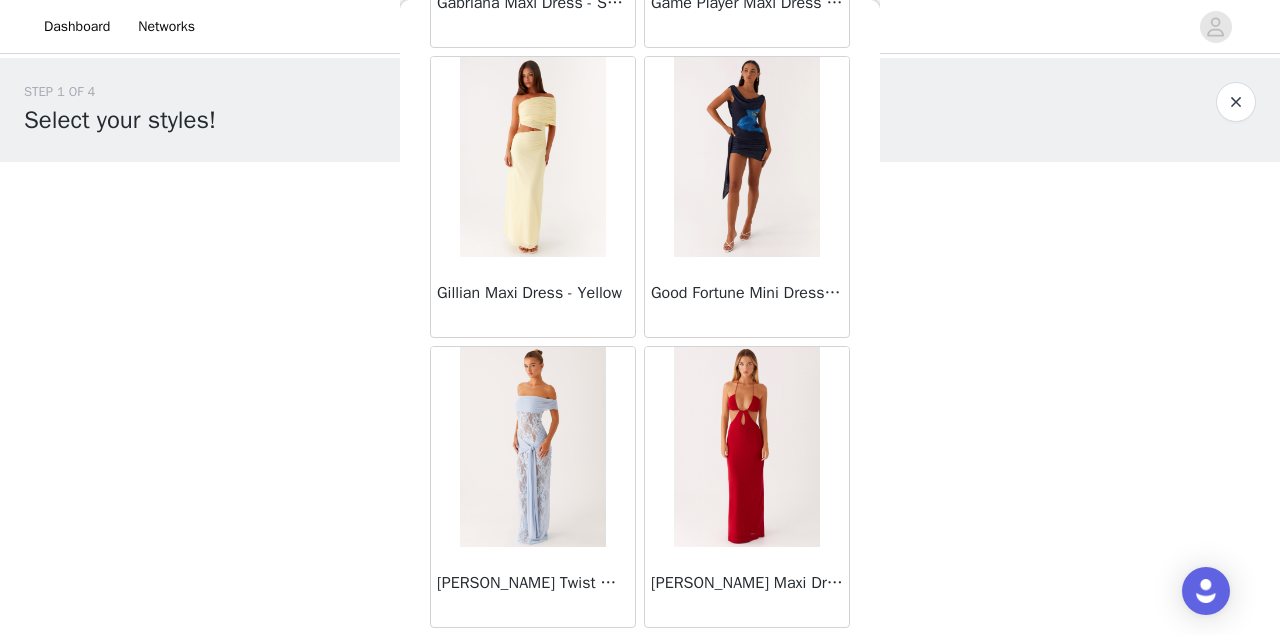 click on "Mariella Linen Maxi Skirt - Pink       Aamari Maxi Dress - Red       Abby Mini Dress - Floral Print       Adrina Ruffle Mini Dress - Pink Floral Print       Aiva Mini Dress - Yellow Floral       Alberta Maxi Dress - Mulberry       Alden Mini Dress - Floral Print       Alexia Knit Maxi Dress - Multi       Aliah Knit Shorts - Yellow       Alicia Satin Halter Maxi Dress - Yellow       Alicia Satin Halter Mini Dress - Black       Alicia Satin Halter Mini Dress - Pastel Yellow       Alivia Mini Dress - Pink       Amerie Maxi Dress - Chocolate       Amerie Maxi Dress - Maroon       Anastasia Knit Maxi Skirt - Blue       Anastasia Maxi Dress - Blue       Anastasia Maxi Dress - Ivory       Anastasia Maxi Dress - Pink       Anastasia Maxi Dress - Sage       Anastasia Maxi Dress - Yellow       Anastasia Mini Dress - Blue       Anetta Maxi Dress - Pale Blue       Anetta Maxi Dress - Yellow       Angie Maxi Dress - Yellow       Anna Sophia Maxi Dress - Blue       Annie One Button Cardigan - Black" at bounding box center (640, -12386) 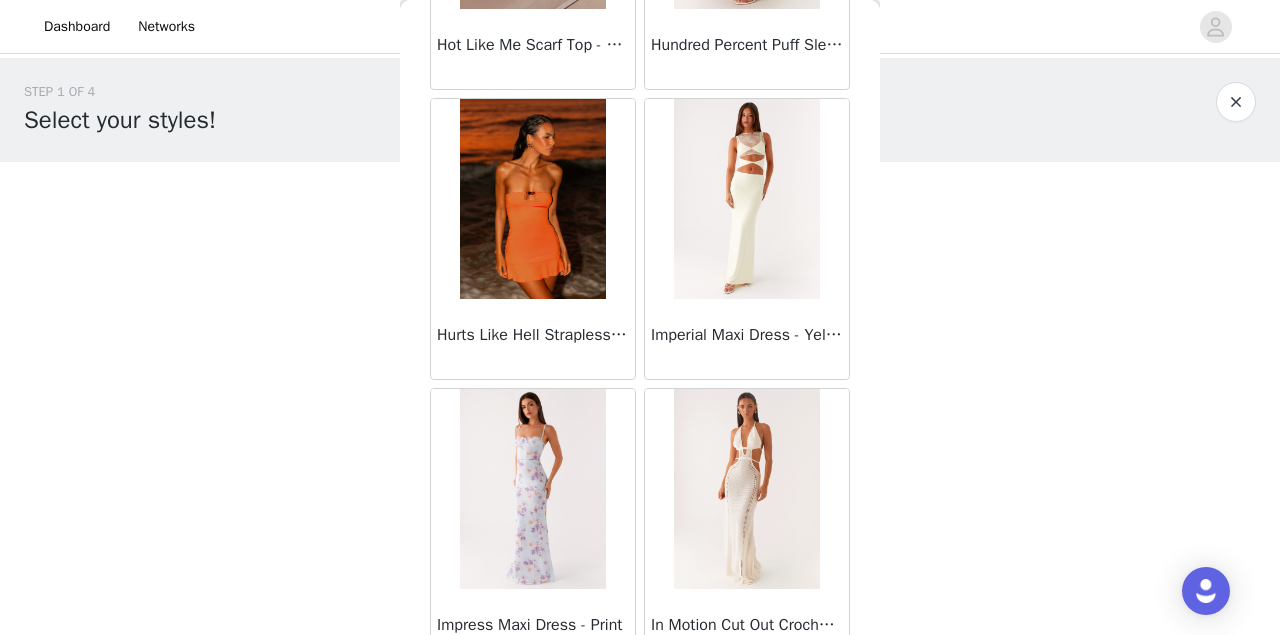scroll, scrollTop: 28458, scrollLeft: 0, axis: vertical 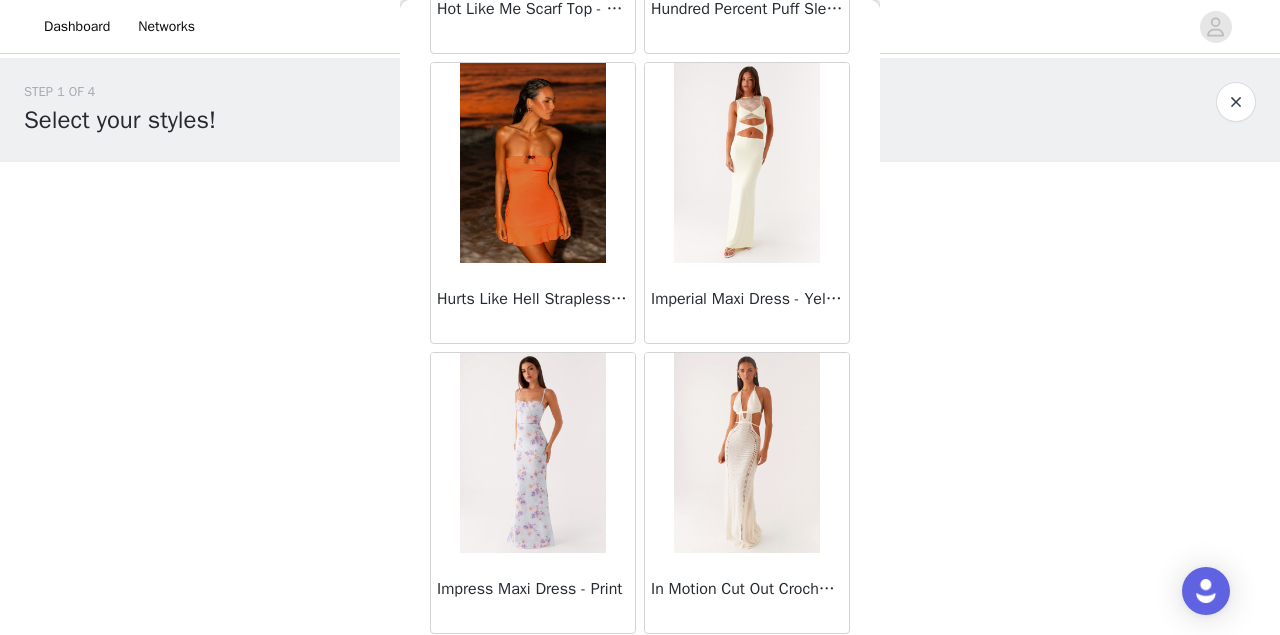 click on "Load More" at bounding box center (640, 668) 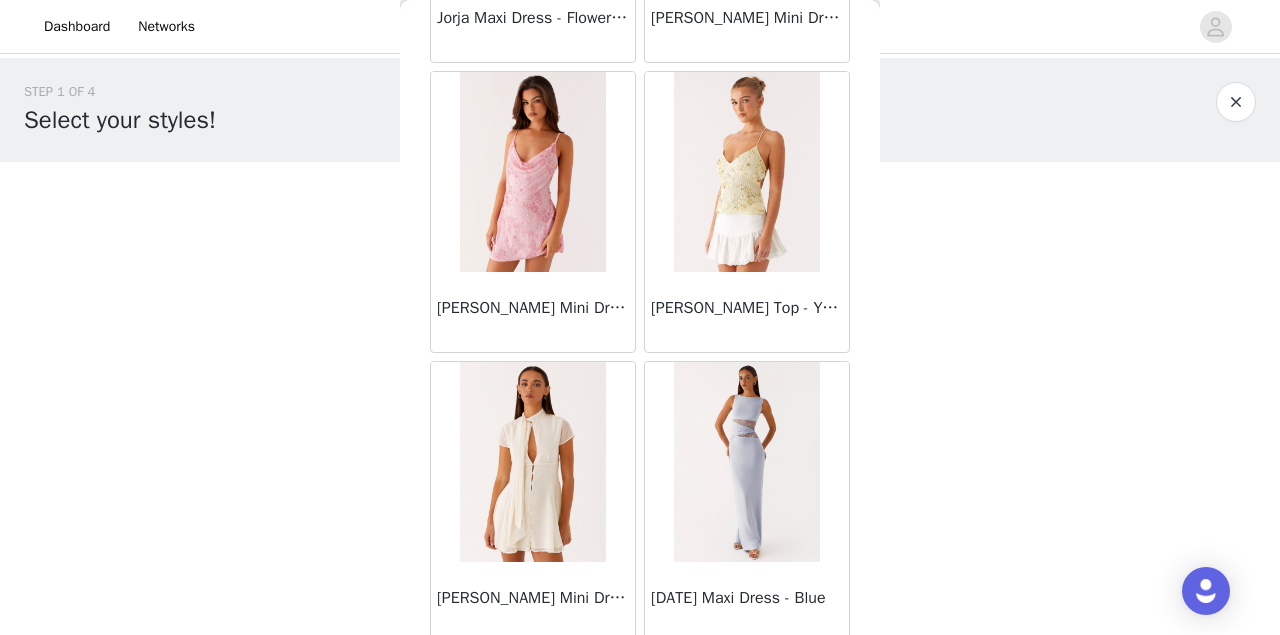 scroll, scrollTop: 31351, scrollLeft: 0, axis: vertical 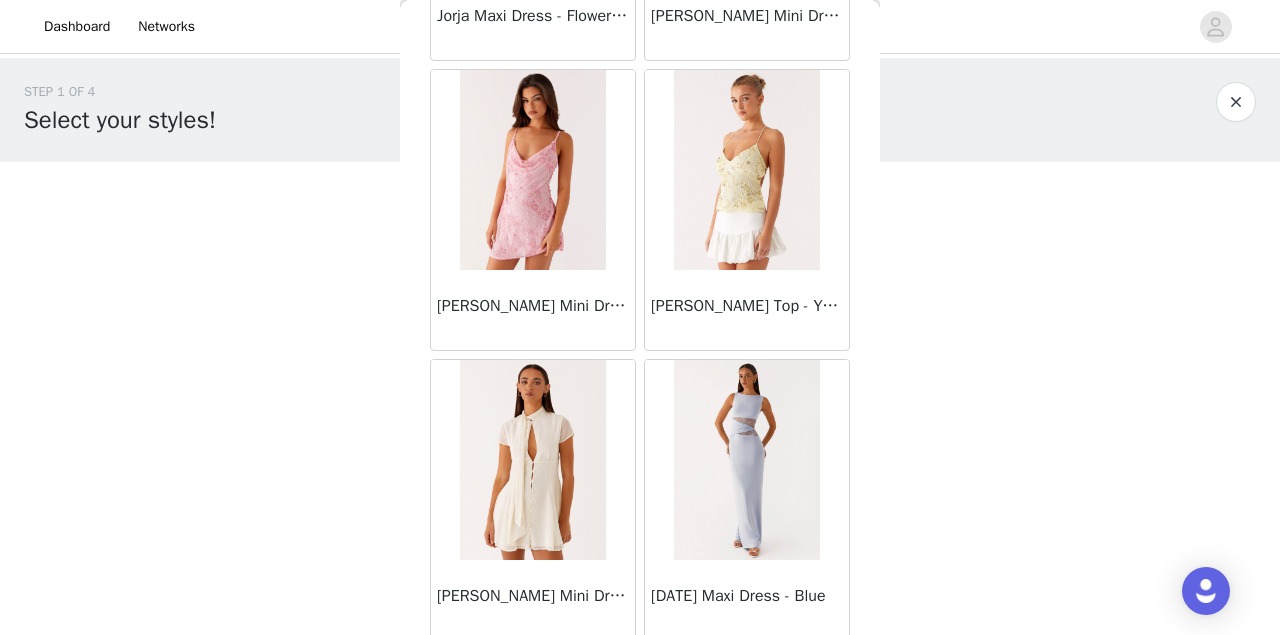 click on "Load More" at bounding box center [640, 675] 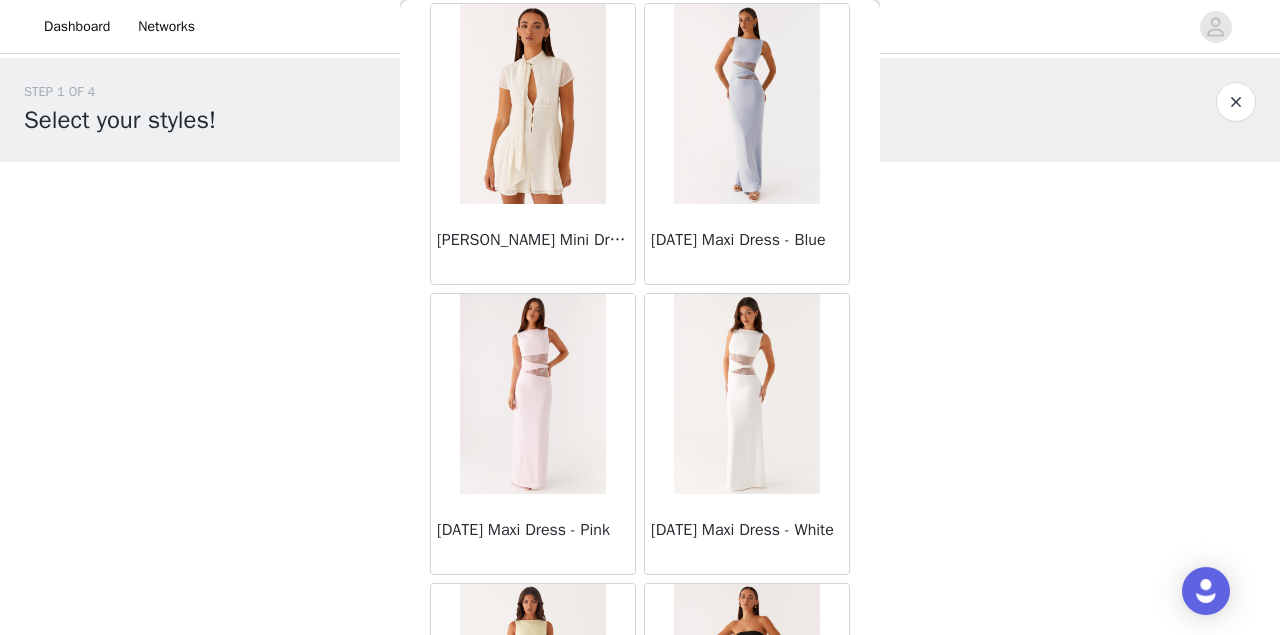 scroll, scrollTop: 31751, scrollLeft: 0, axis: vertical 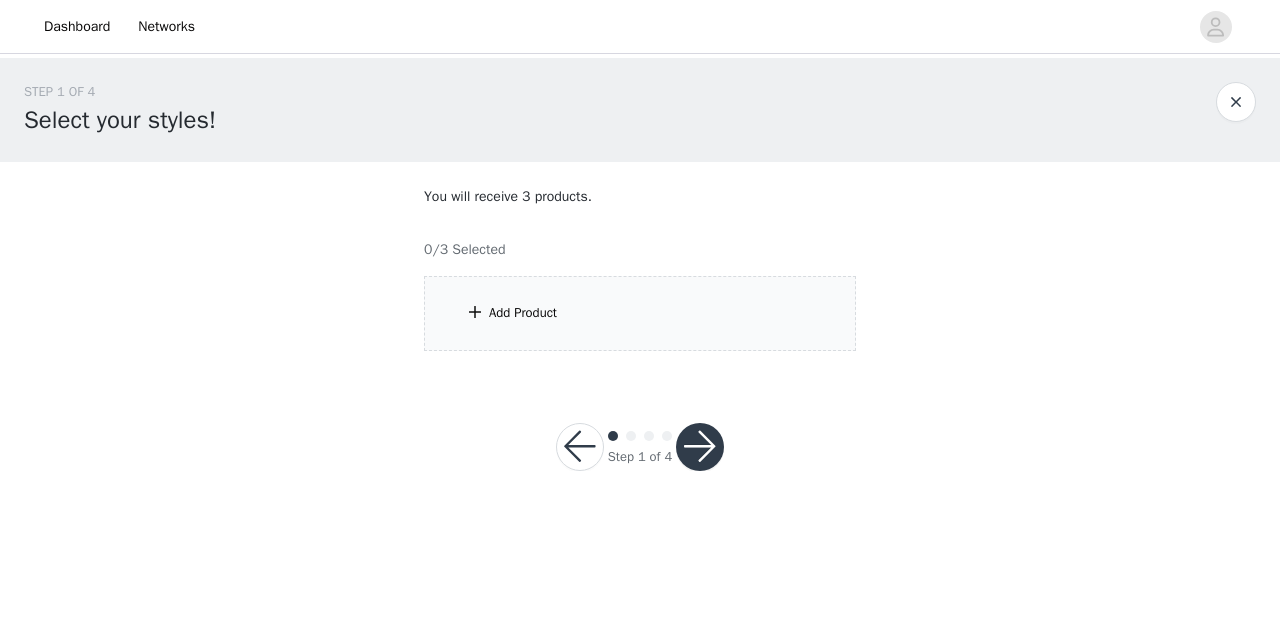 click on "Add Product" at bounding box center (640, 313) 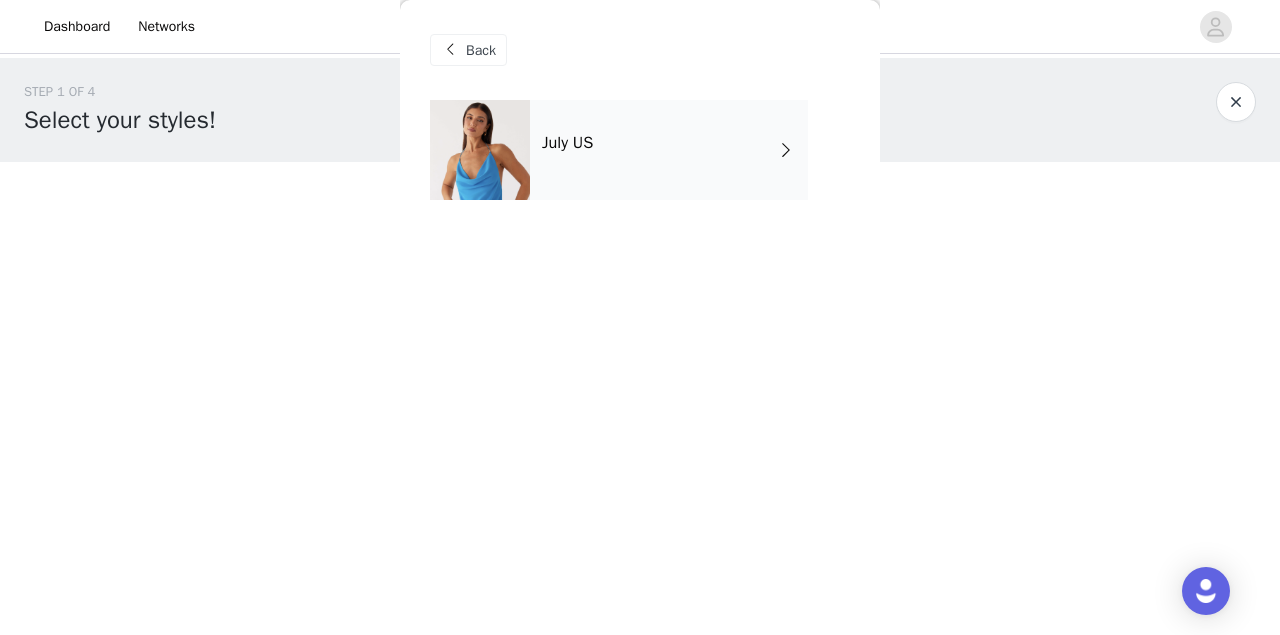 click on "July US" at bounding box center (669, 150) 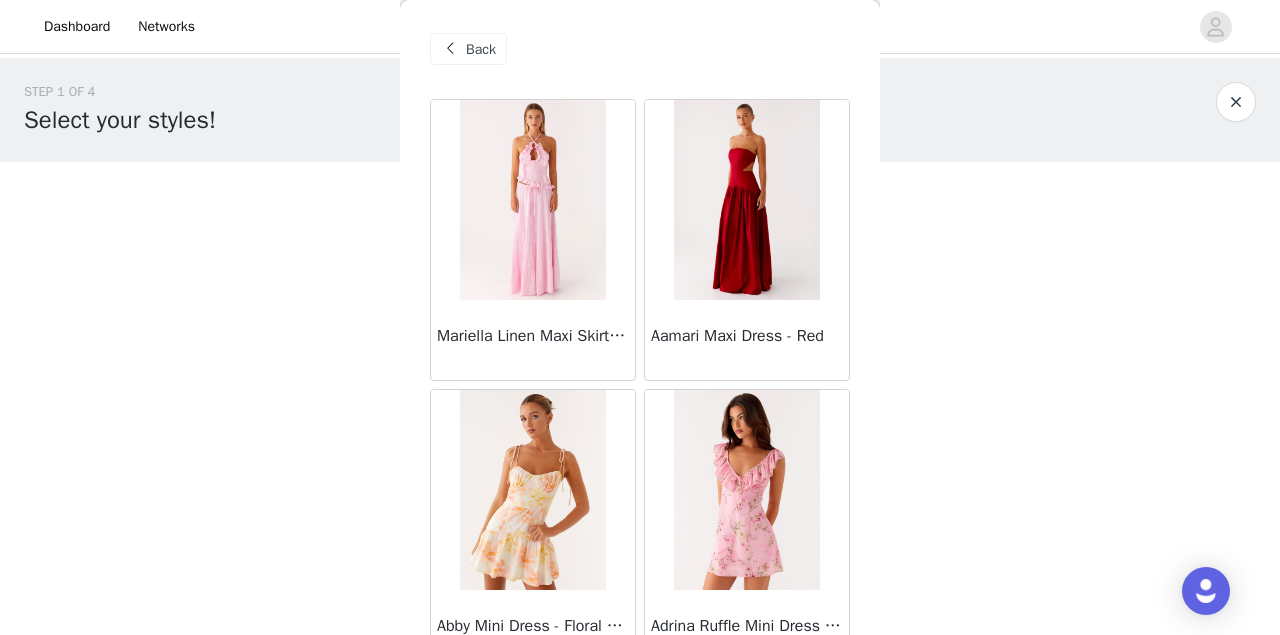 scroll, scrollTop: 0, scrollLeft: 0, axis: both 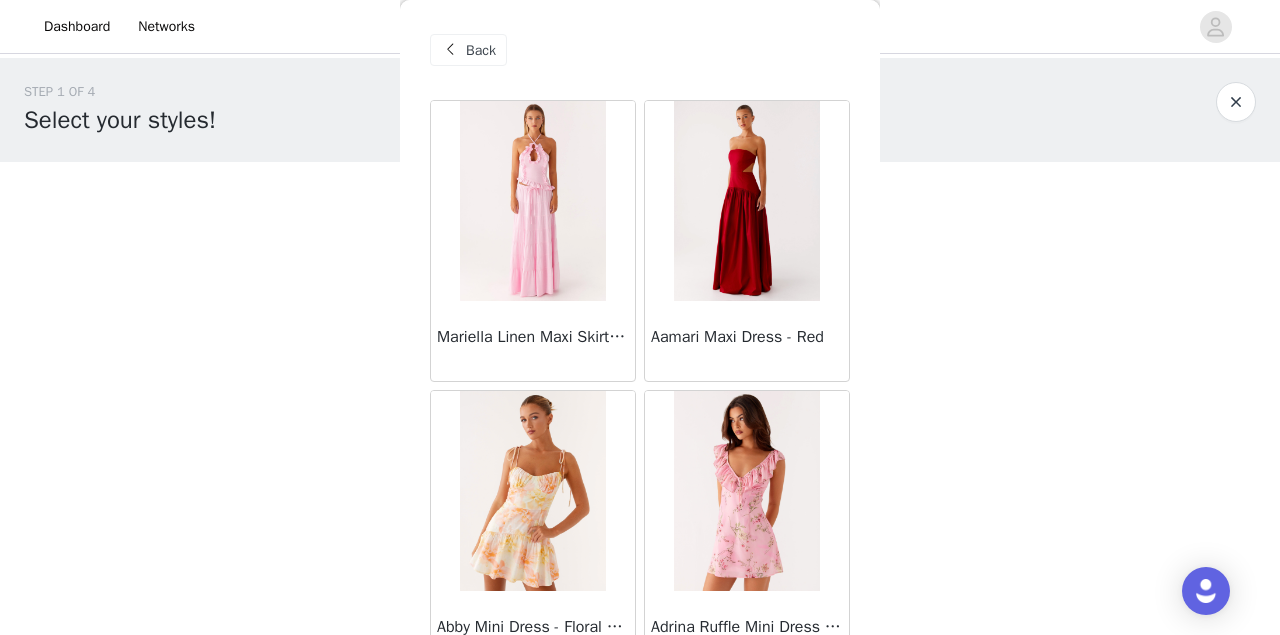 click at bounding box center (532, 201) 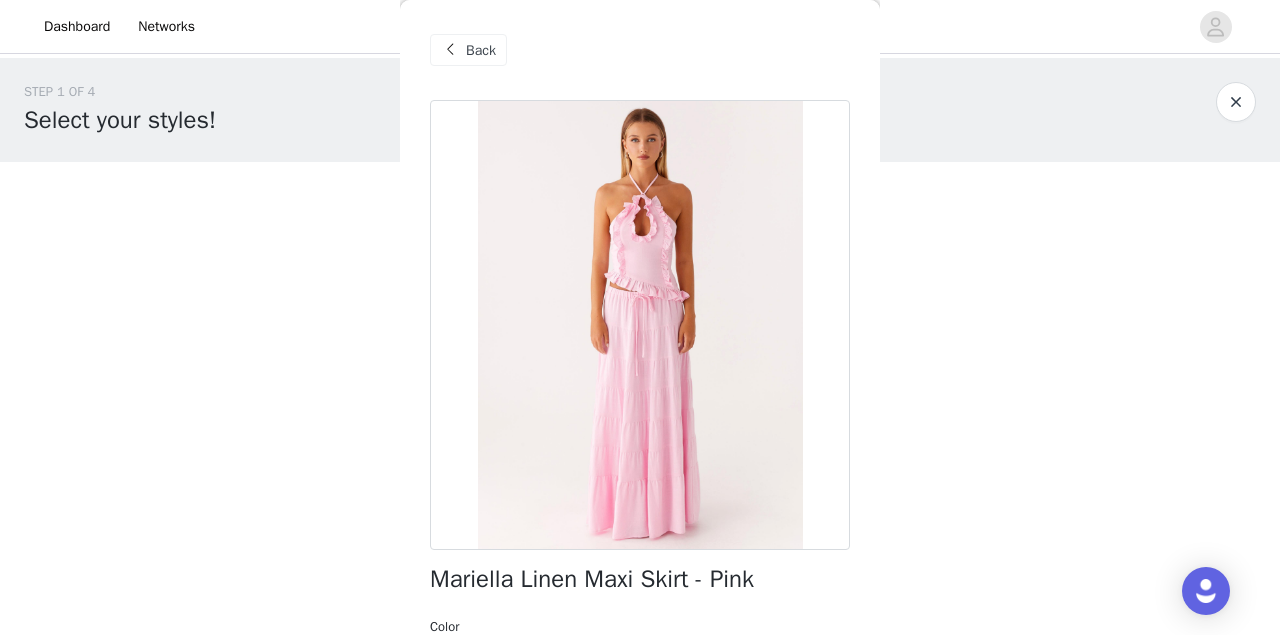 click at bounding box center [450, 50] 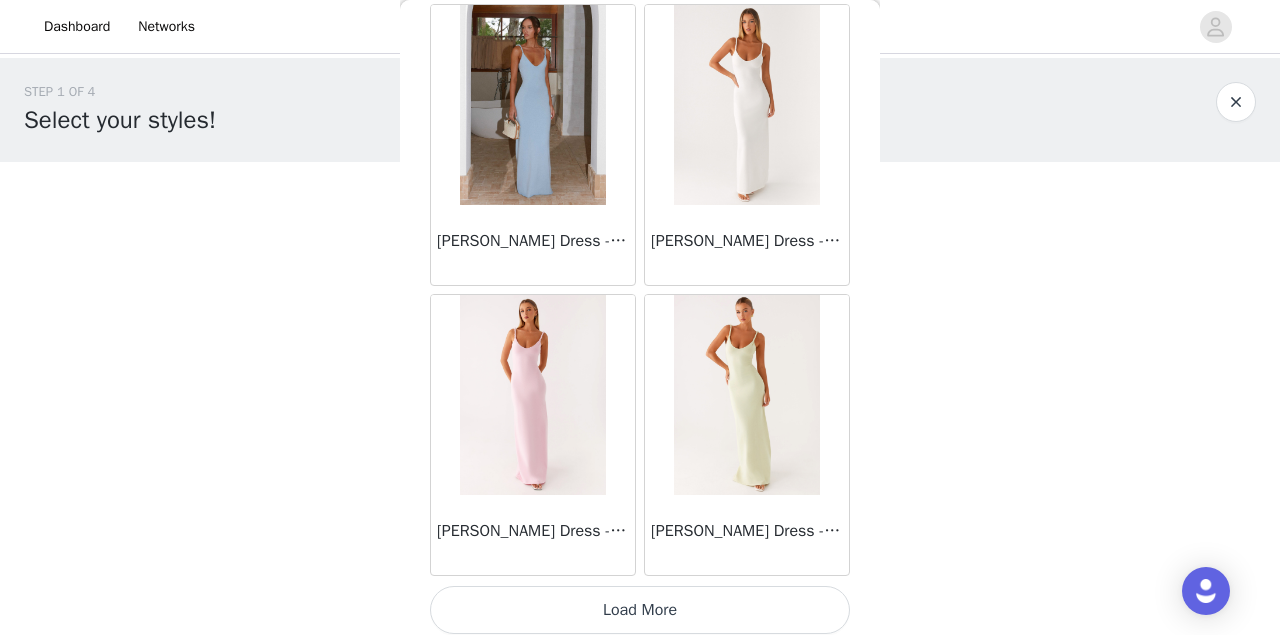 scroll, scrollTop: 2418, scrollLeft: 0, axis: vertical 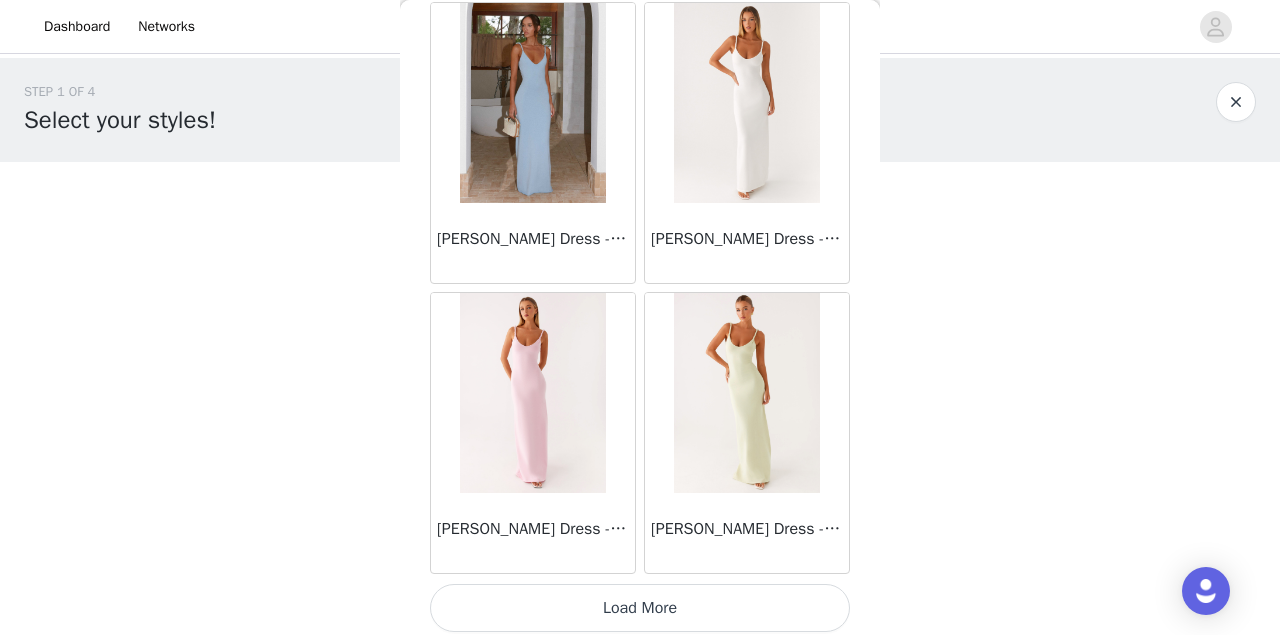 click on "Load More" at bounding box center [640, 608] 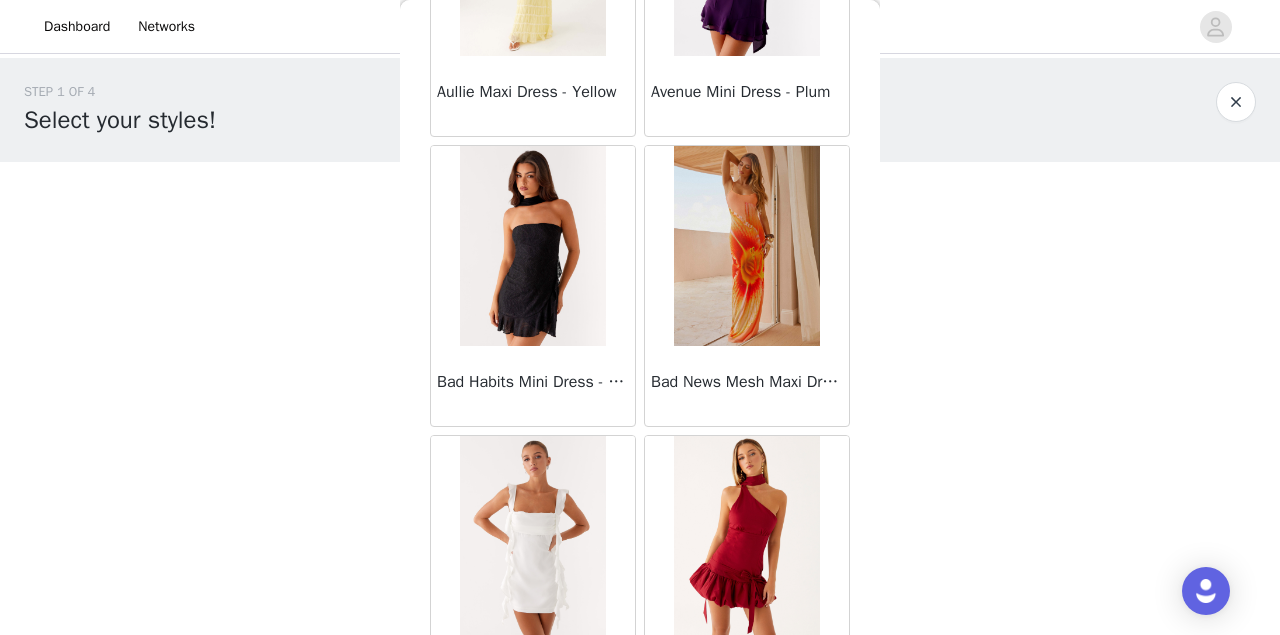 scroll, scrollTop: 5311, scrollLeft: 0, axis: vertical 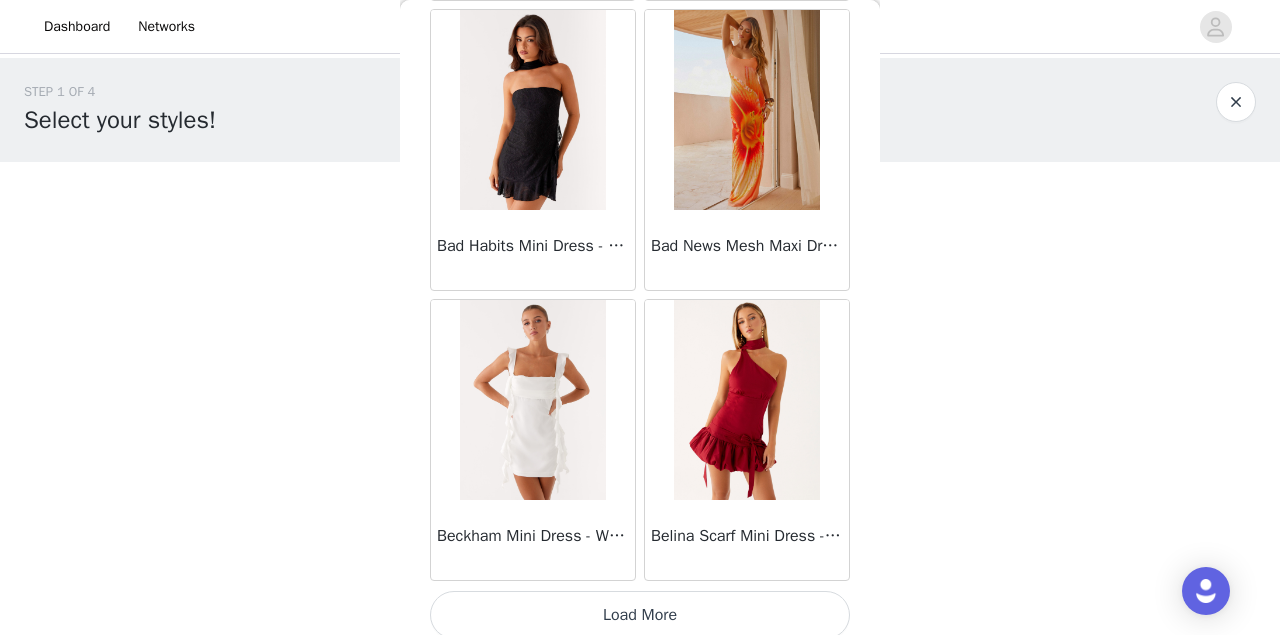 click on "Load More" at bounding box center (640, 615) 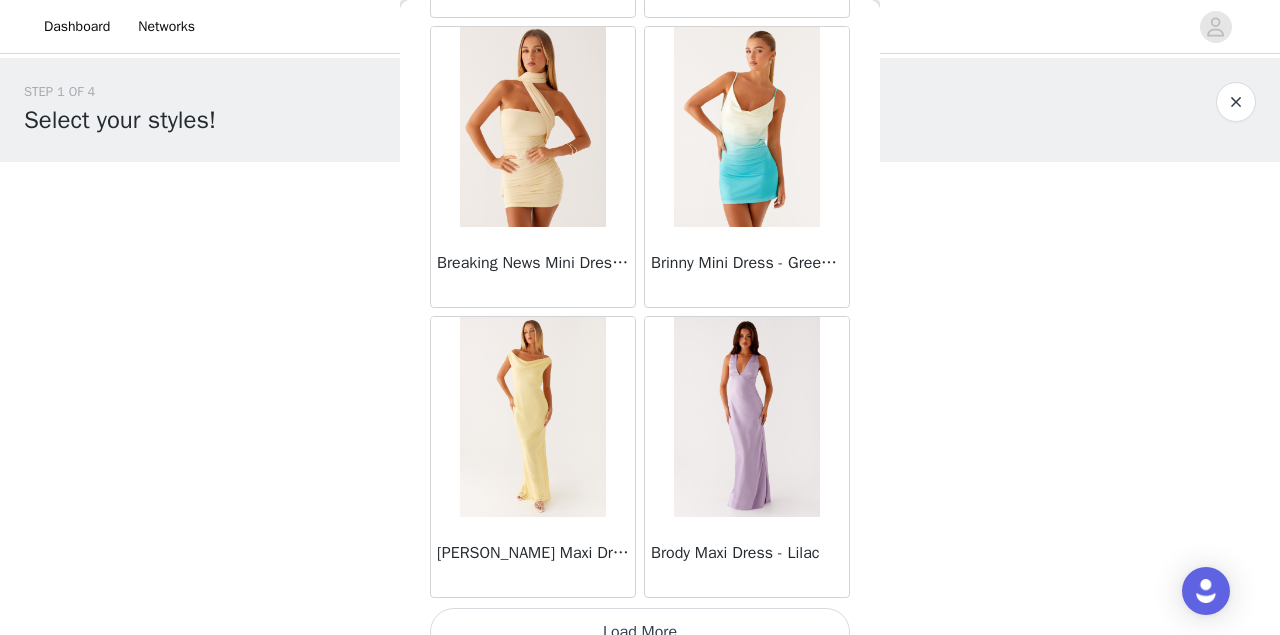 scroll, scrollTop: 8204, scrollLeft: 0, axis: vertical 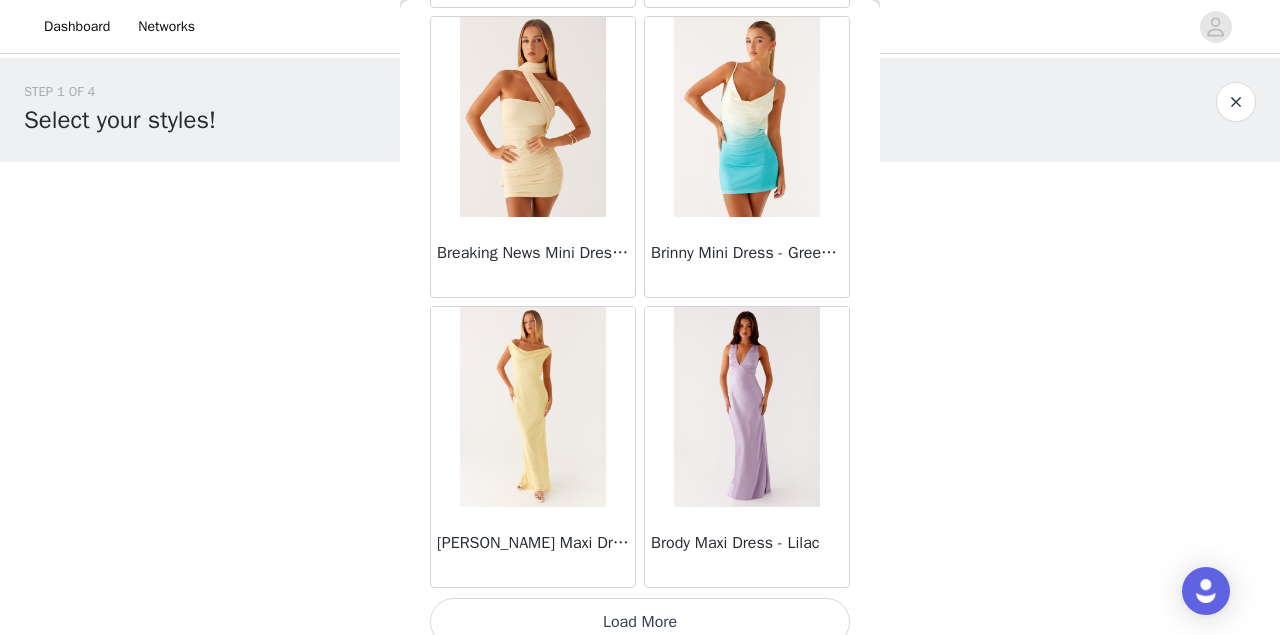 click on "Load More" at bounding box center [640, 622] 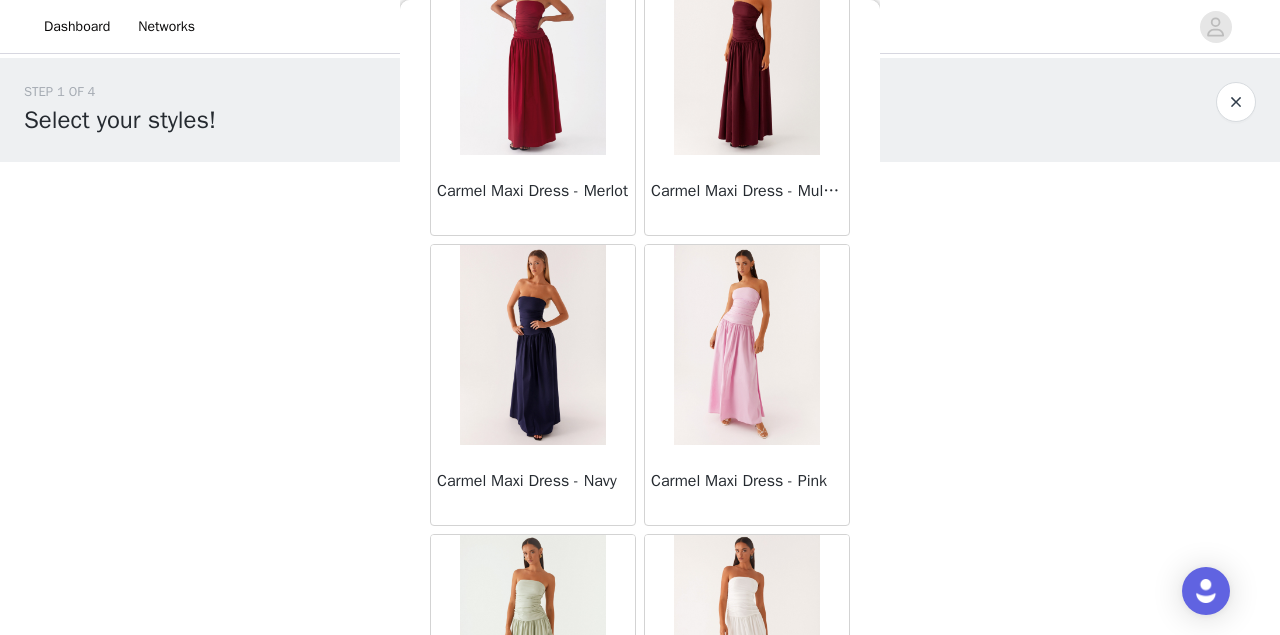 scroll, scrollTop: 11098, scrollLeft: 0, axis: vertical 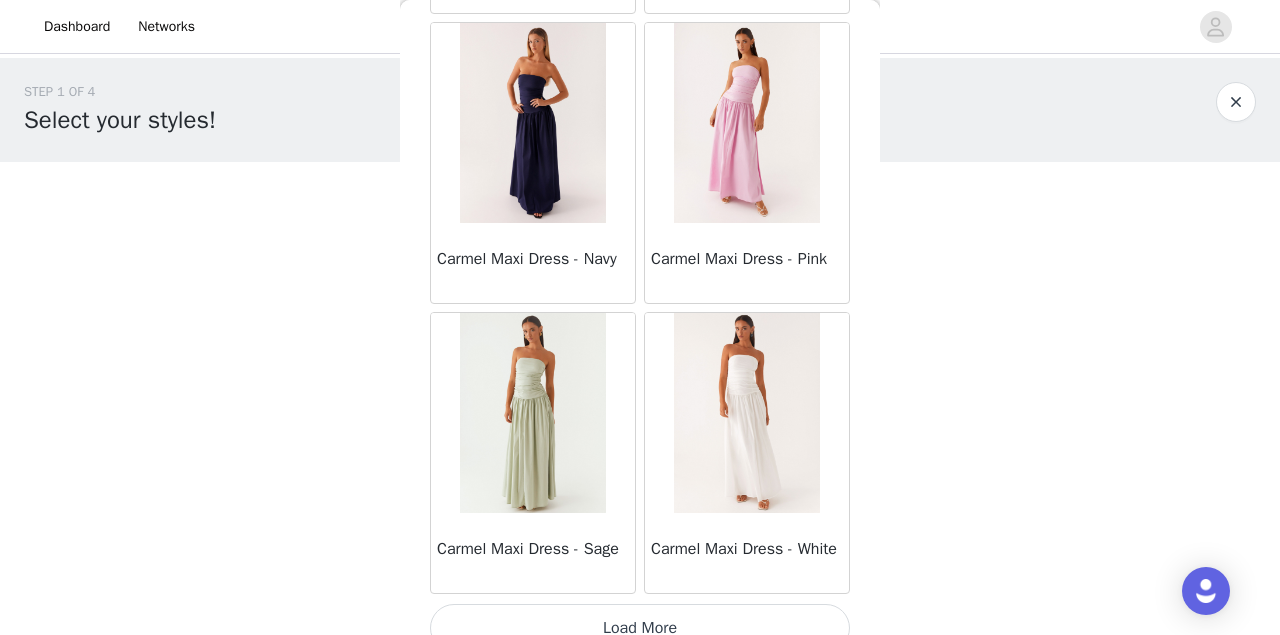 click on "Load More" at bounding box center [640, 628] 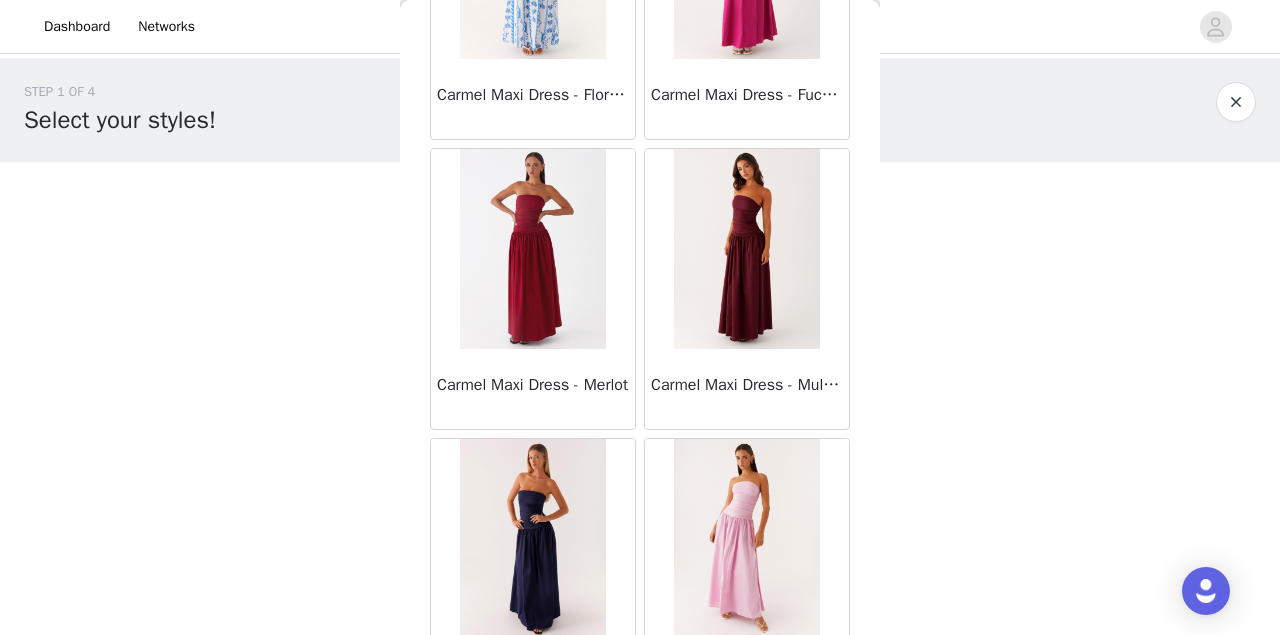 scroll, scrollTop: 11089, scrollLeft: 0, axis: vertical 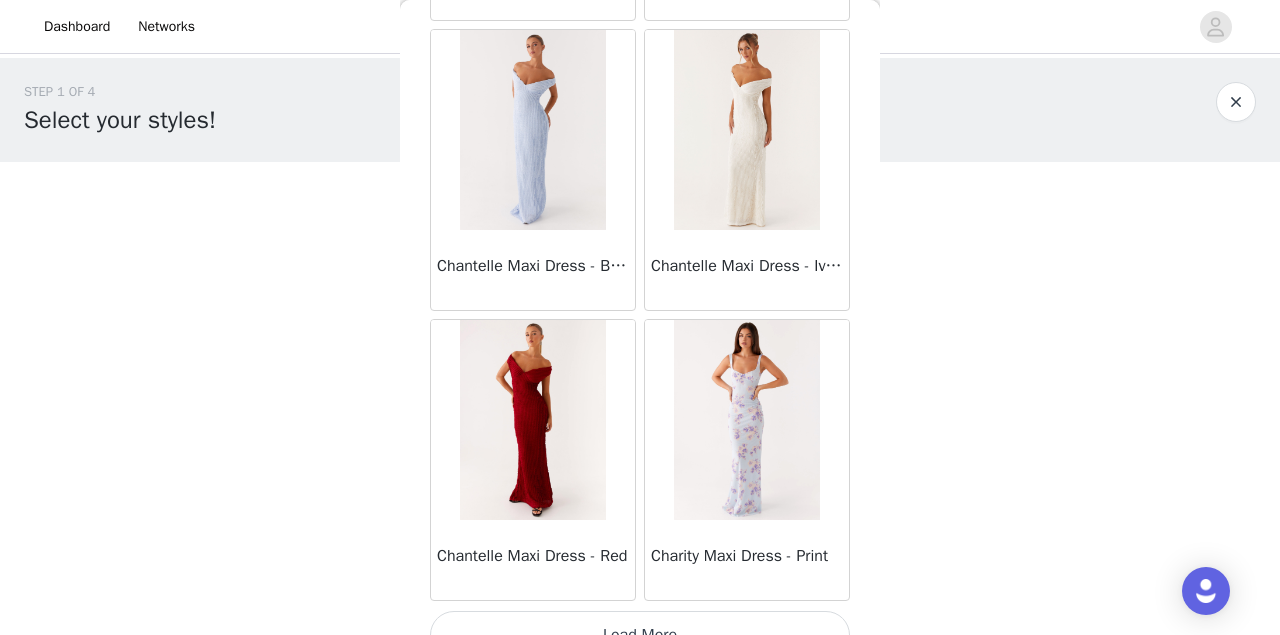 click on "Load More" at bounding box center [640, 635] 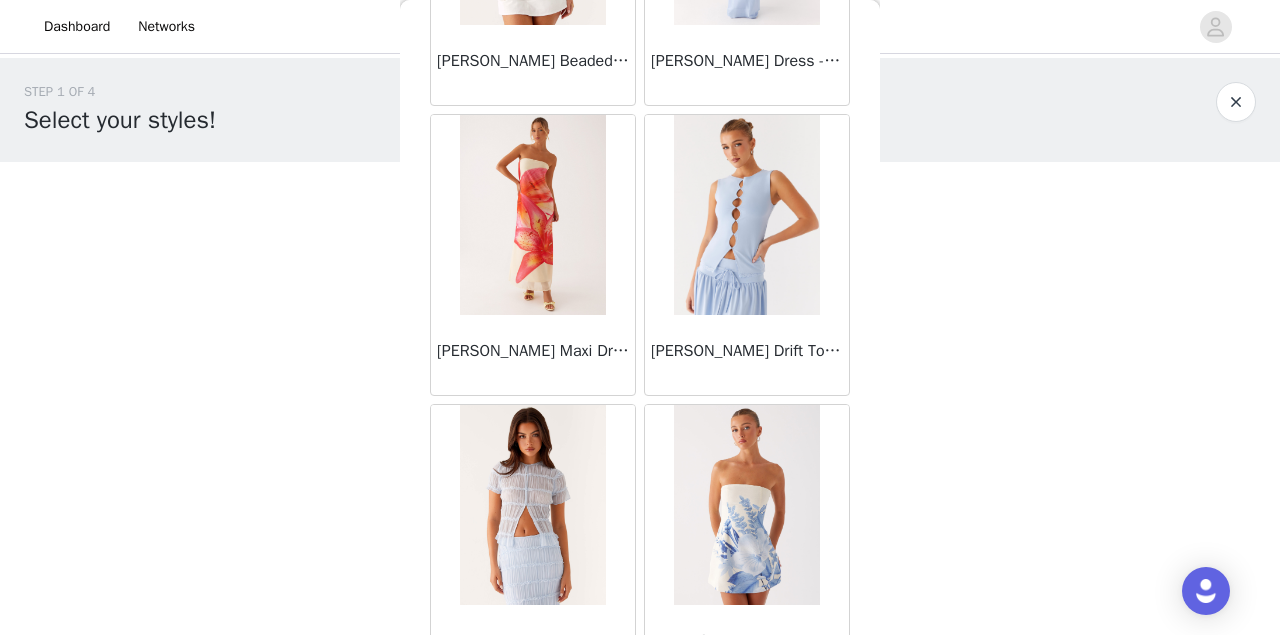 scroll, scrollTop: 16884, scrollLeft: 0, axis: vertical 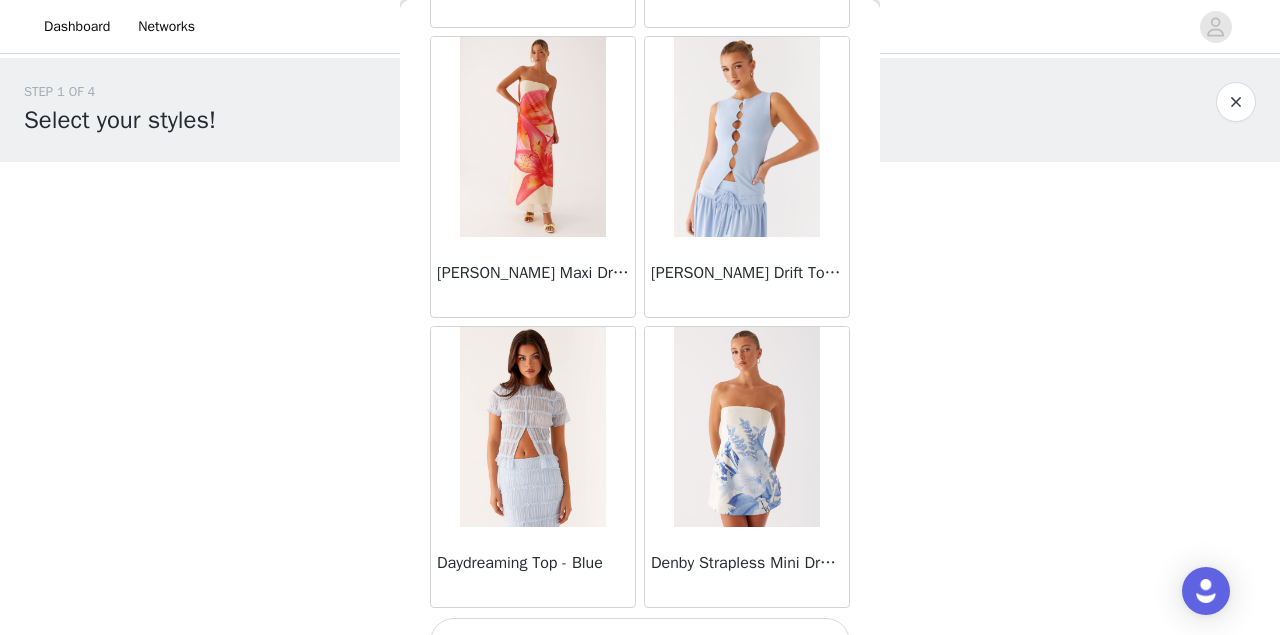 click on "Load More" at bounding box center (640, 642) 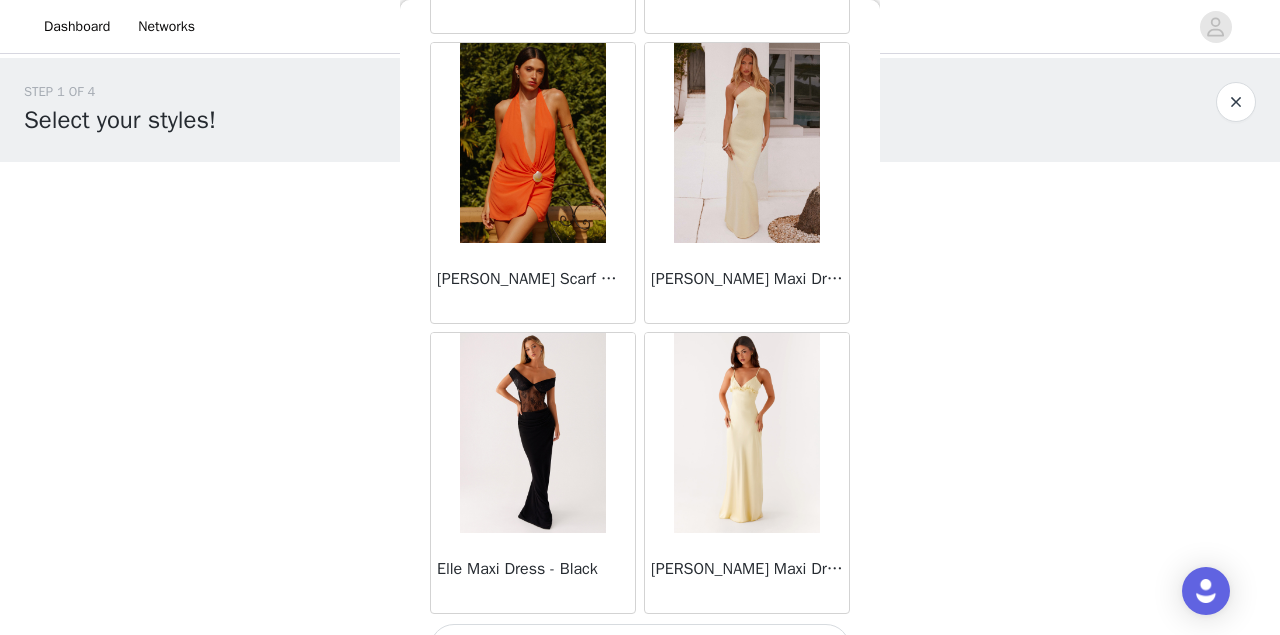 click on "Load More" at bounding box center [640, 648] 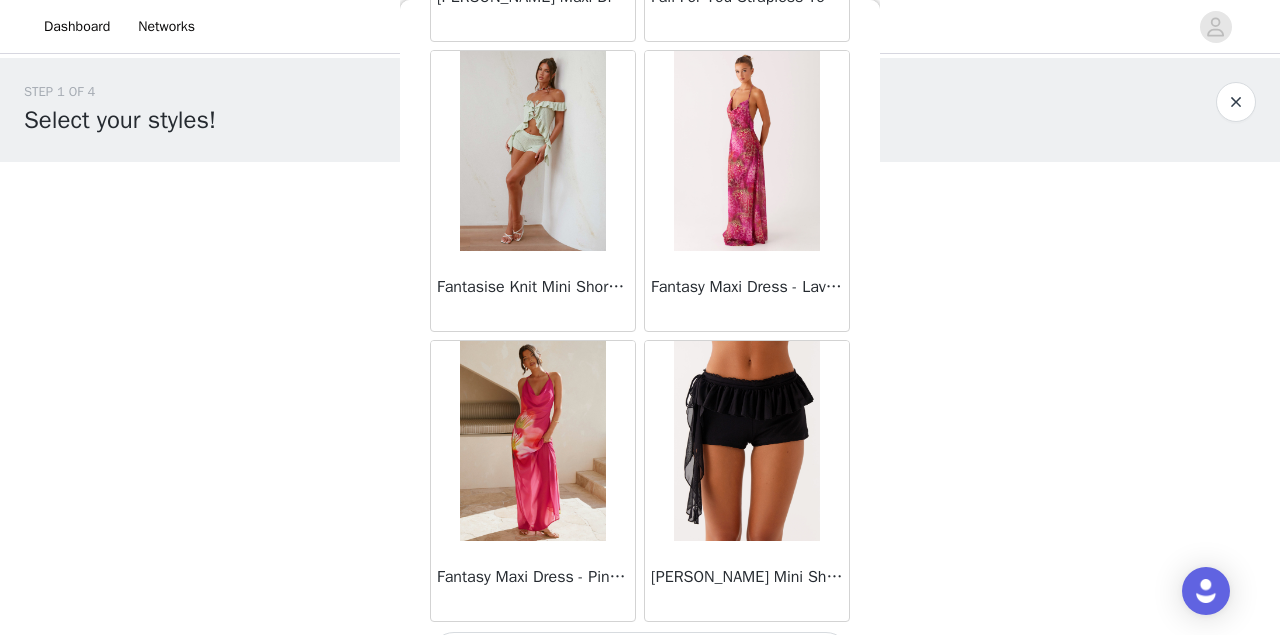 scroll, scrollTop: 22671, scrollLeft: 0, axis: vertical 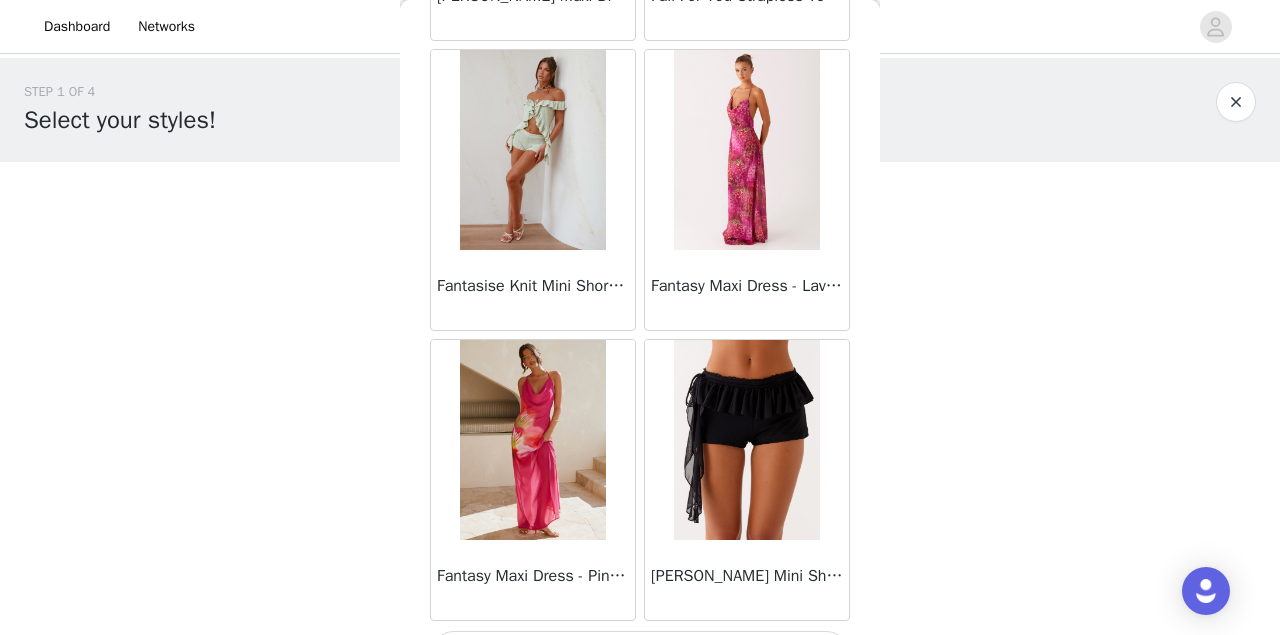 click on "Load More" at bounding box center (640, 655) 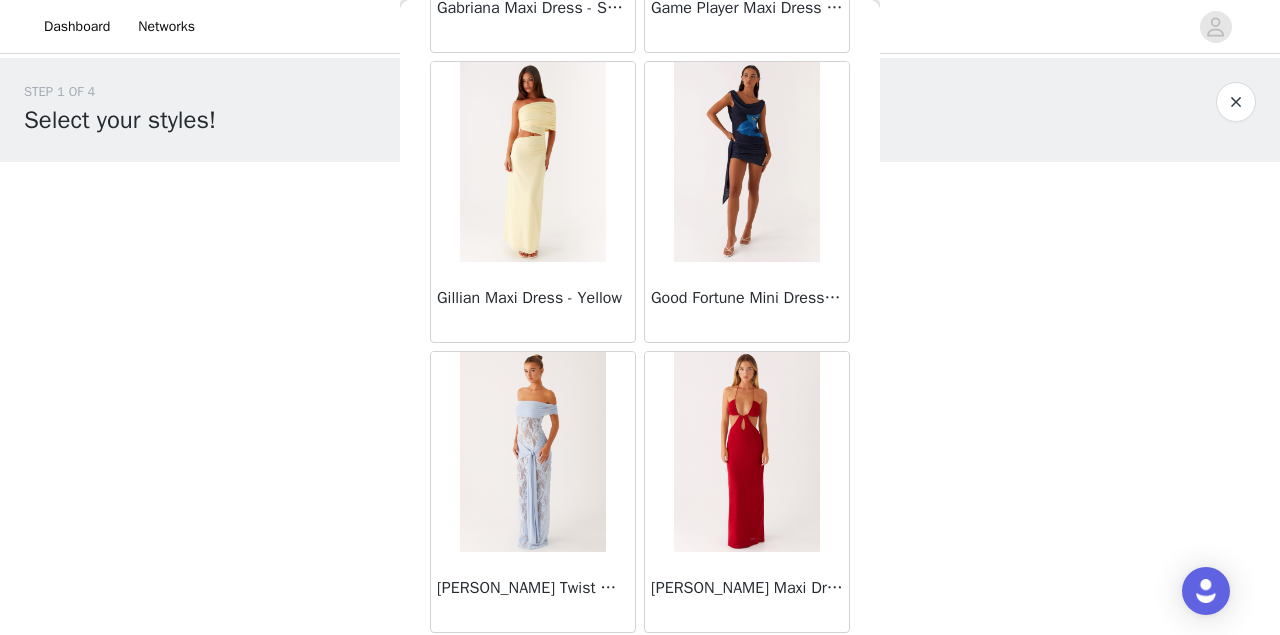 scroll, scrollTop: 25564, scrollLeft: 0, axis: vertical 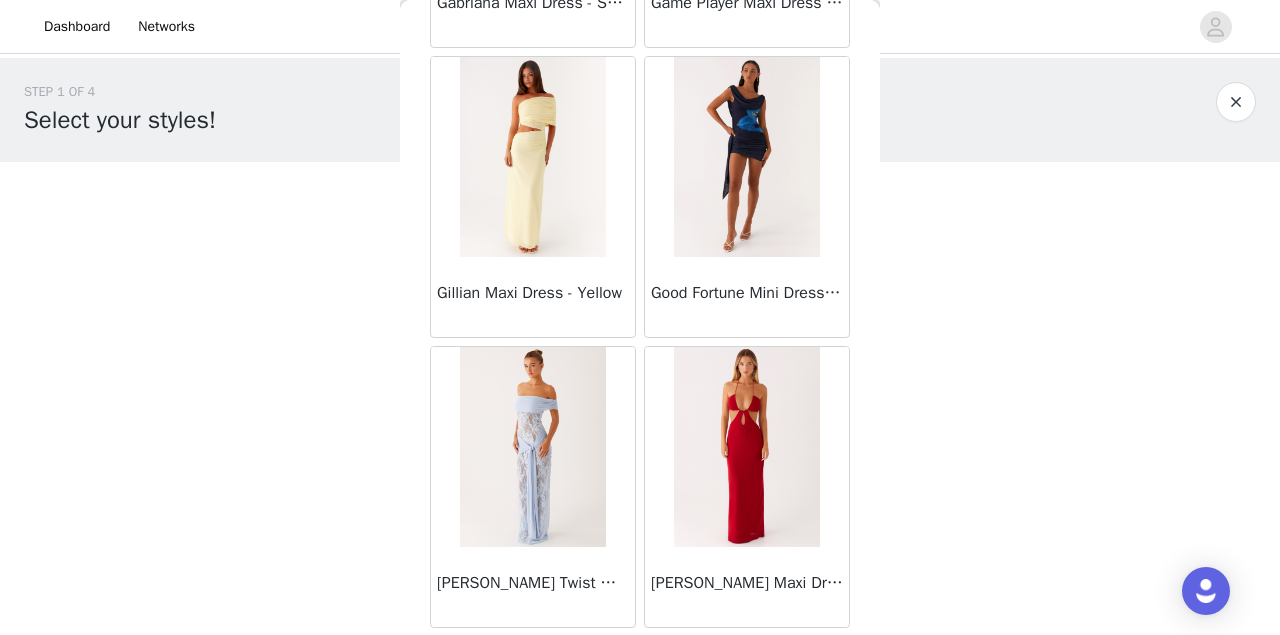 click on "Load More" at bounding box center (640, 662) 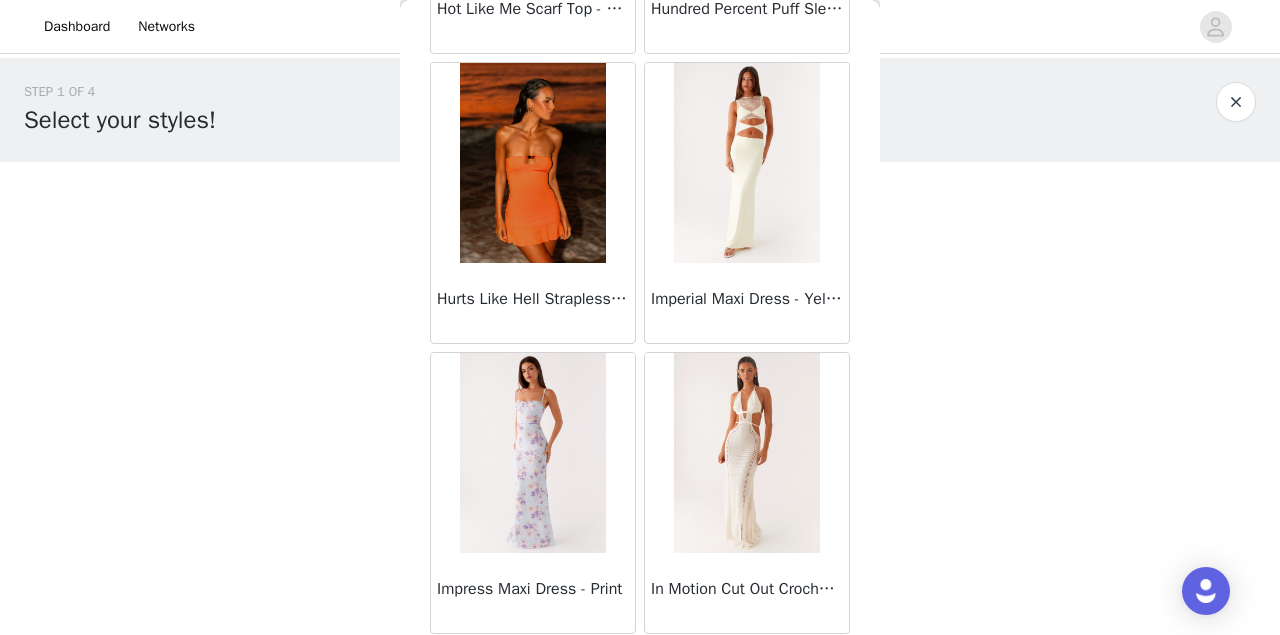 click on "Load More" at bounding box center [640, 668] 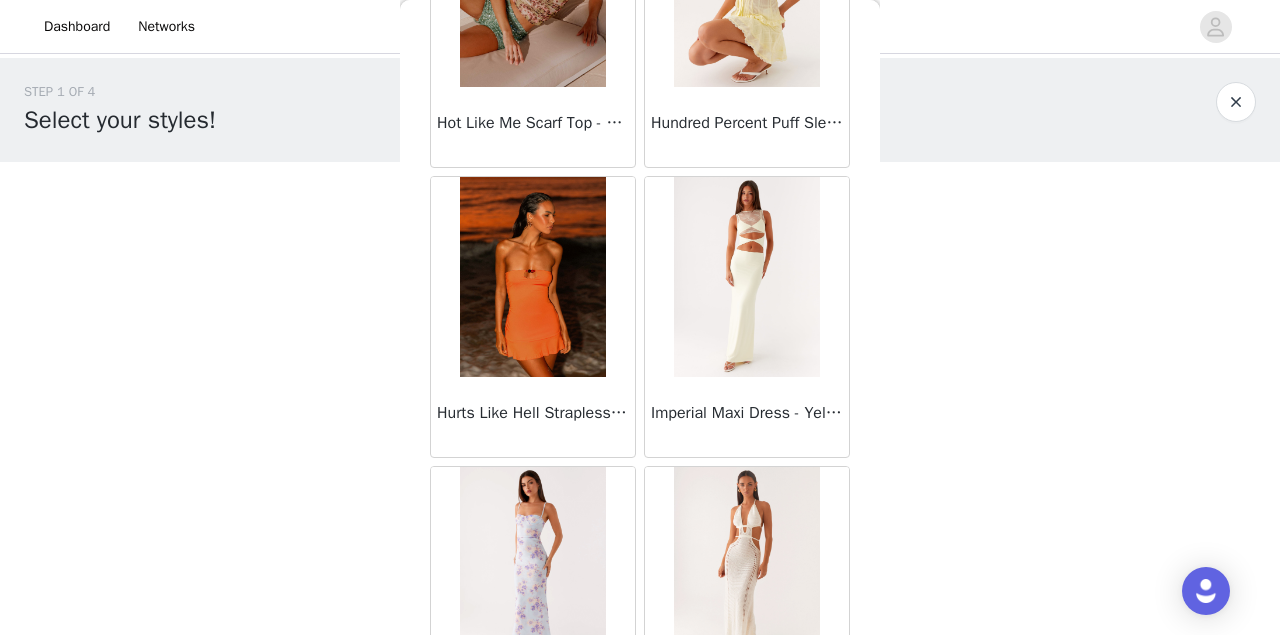 scroll, scrollTop: 28449, scrollLeft: 0, axis: vertical 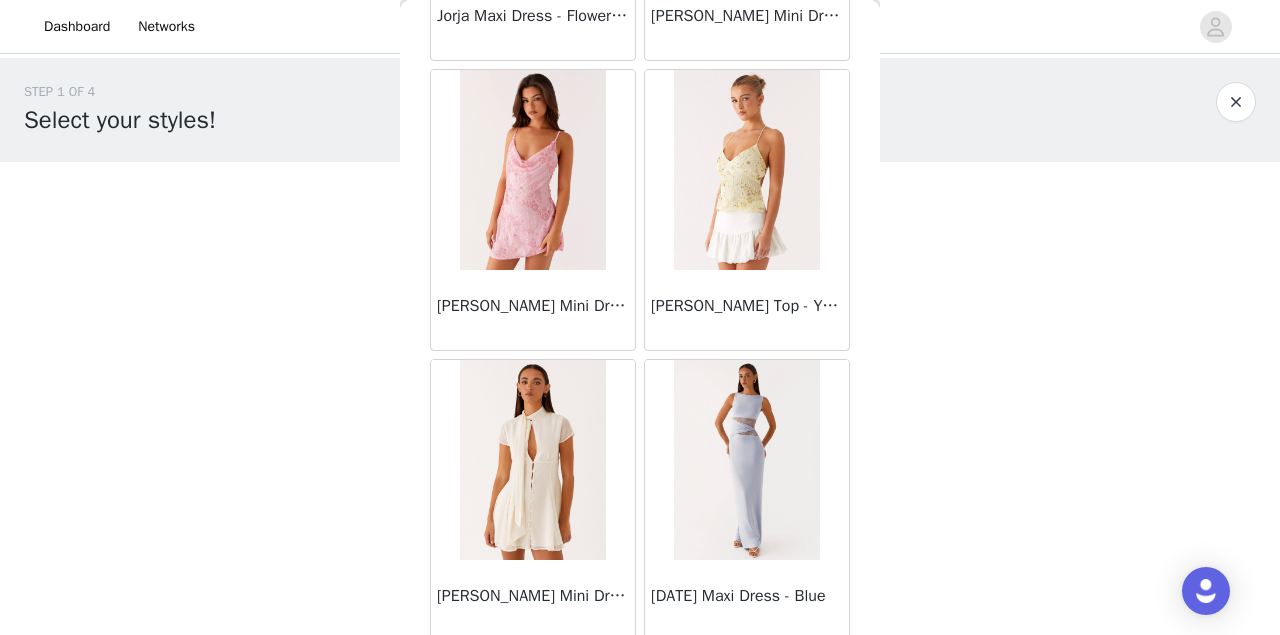 click on "Load More" at bounding box center (640, 675) 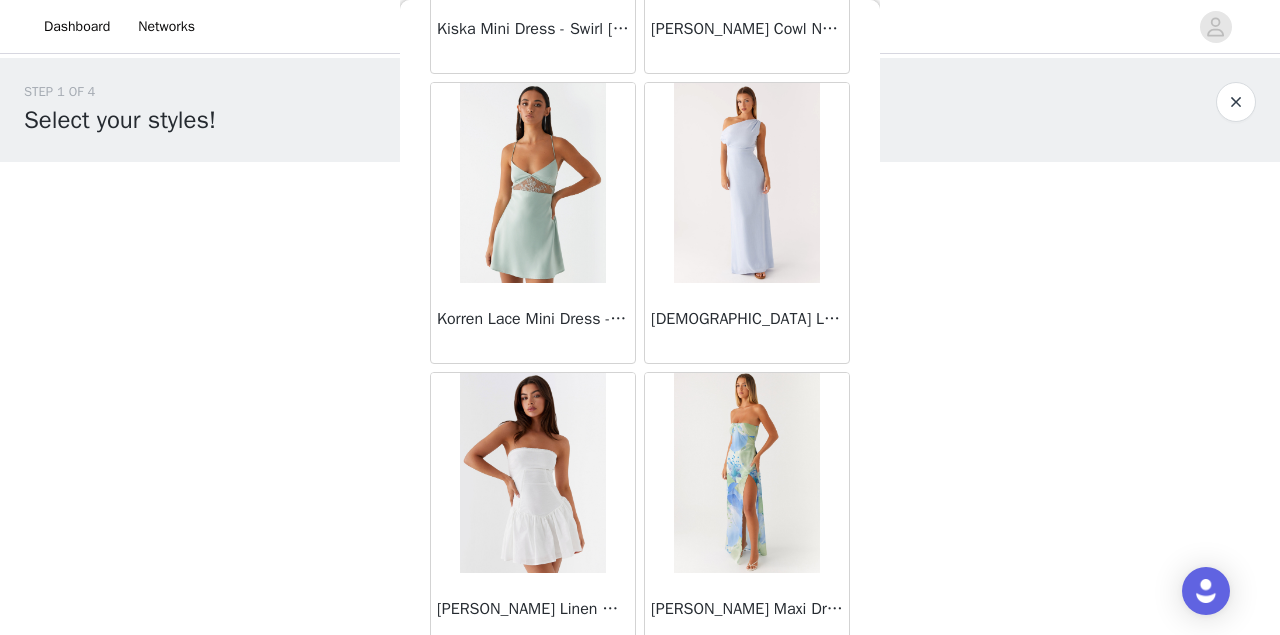 scroll, scrollTop: 34244, scrollLeft: 0, axis: vertical 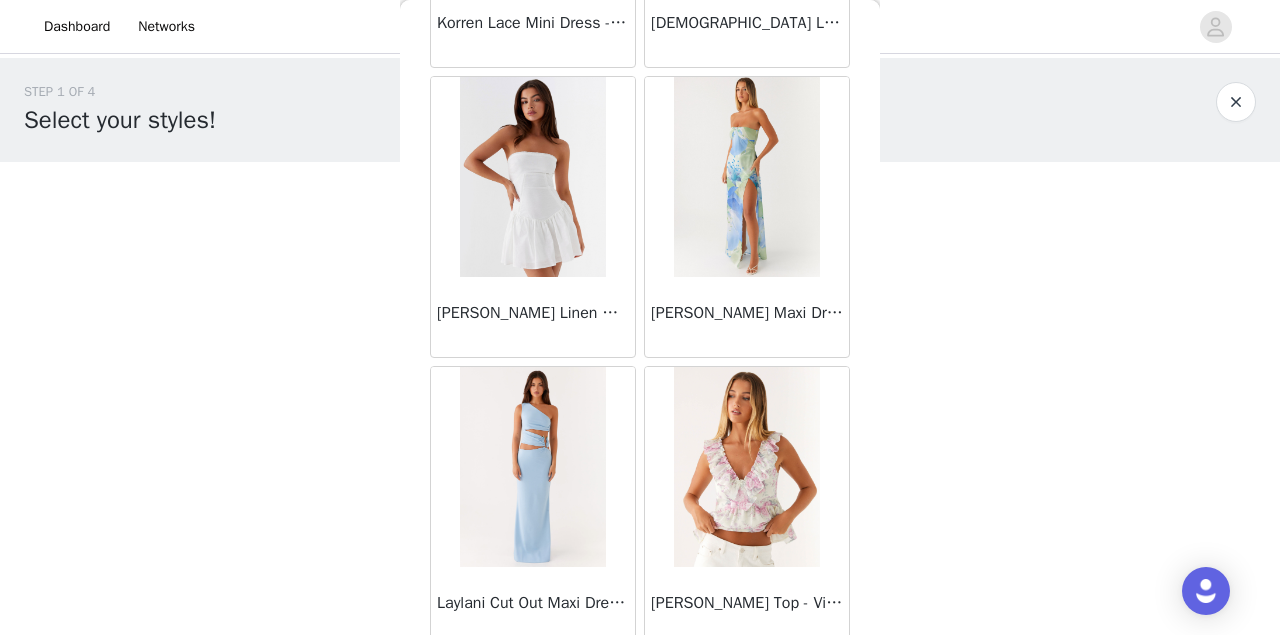 click on "Load More" at bounding box center [640, 682] 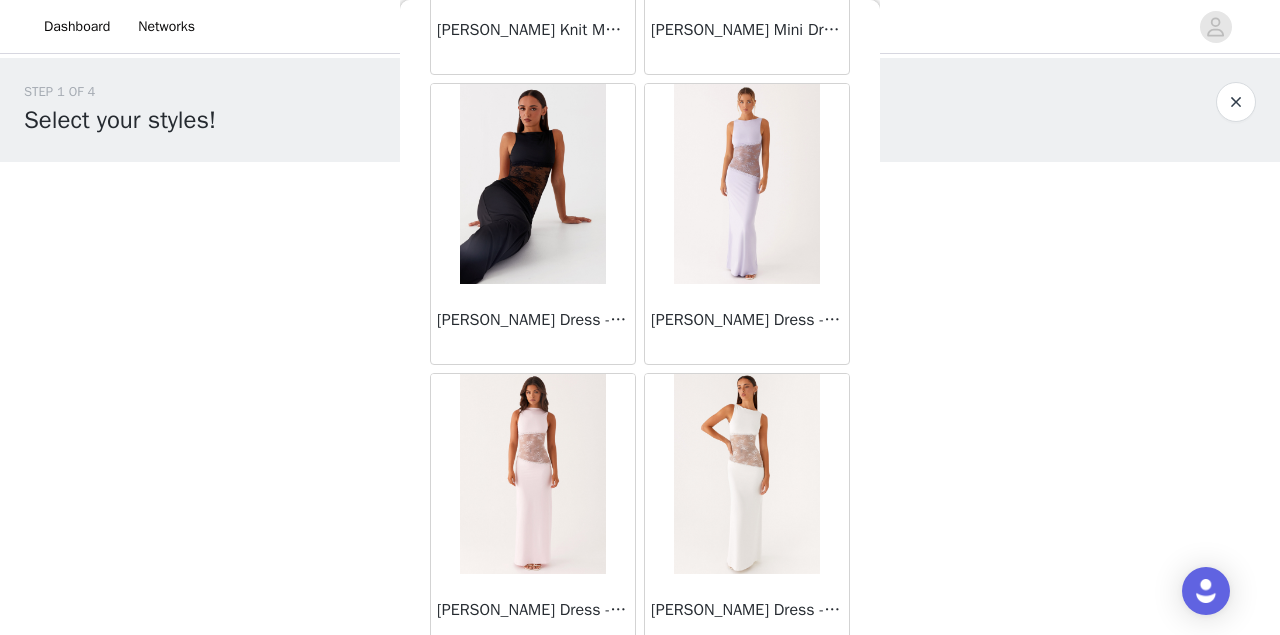 scroll, scrollTop: 37138, scrollLeft: 0, axis: vertical 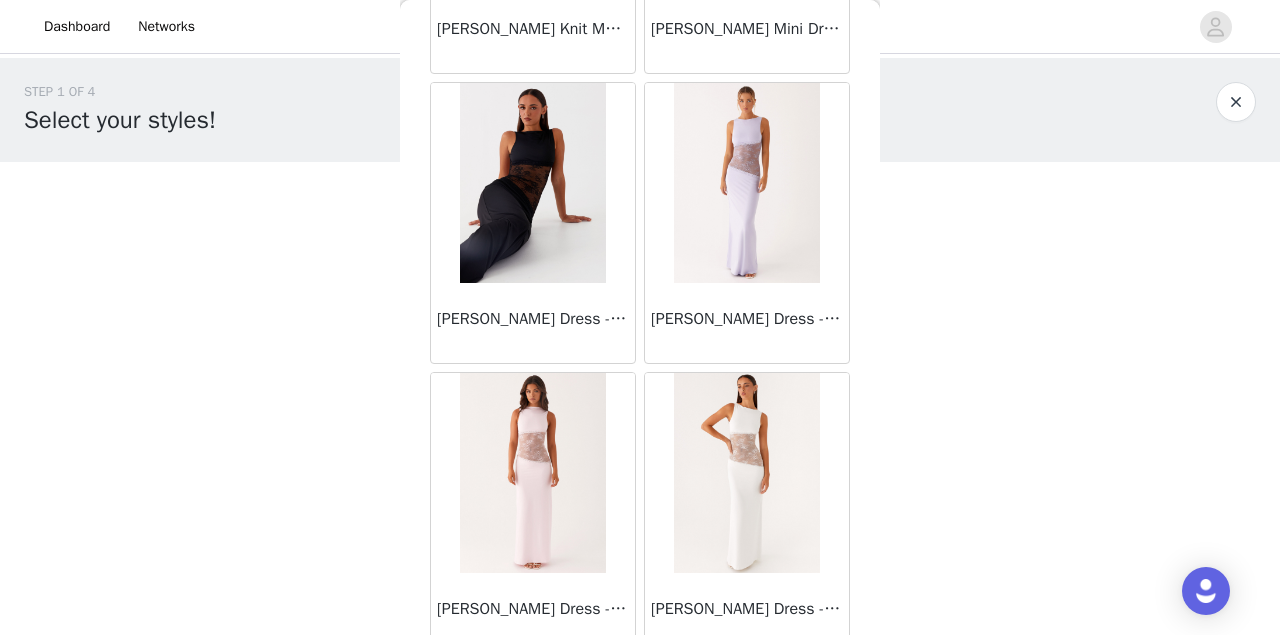 click on "Load More" at bounding box center (640, 688) 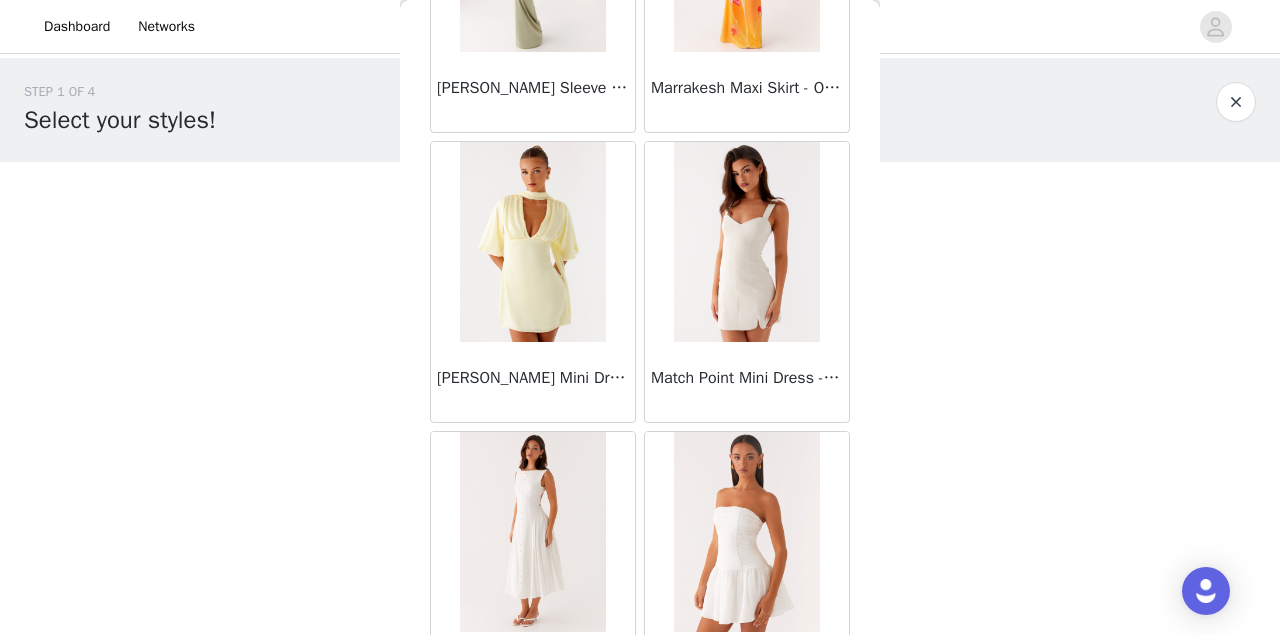 scroll, scrollTop: 40031, scrollLeft: 0, axis: vertical 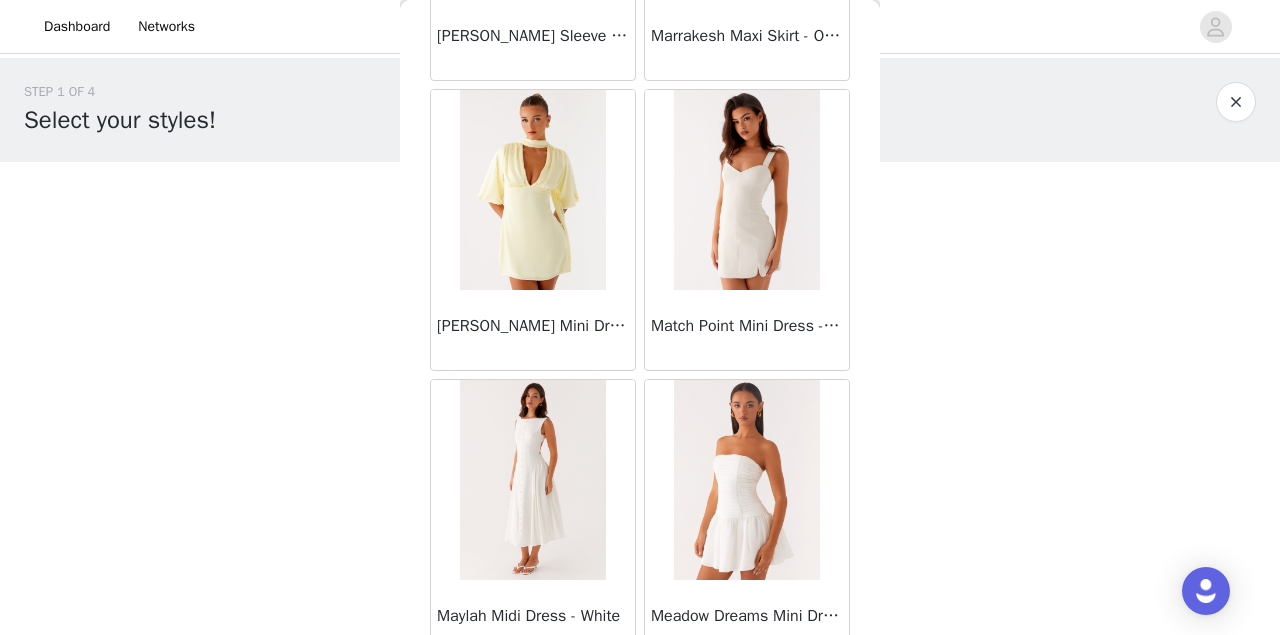 click on "Load More" at bounding box center (640, 695) 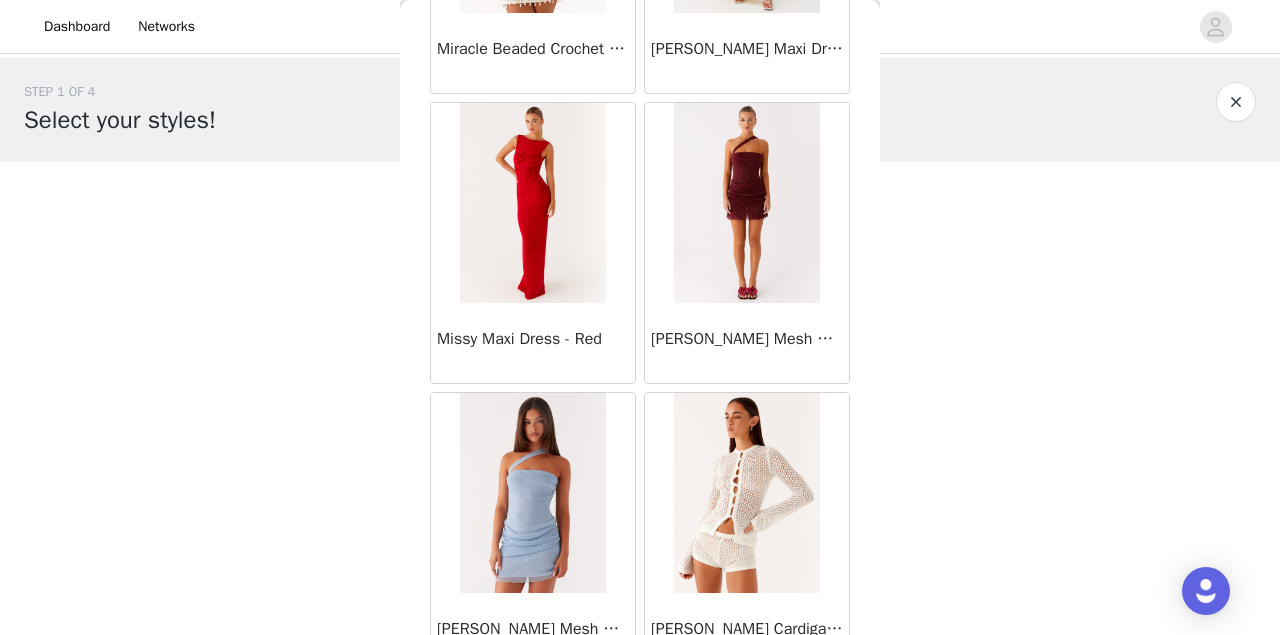 scroll, scrollTop: 42924, scrollLeft: 0, axis: vertical 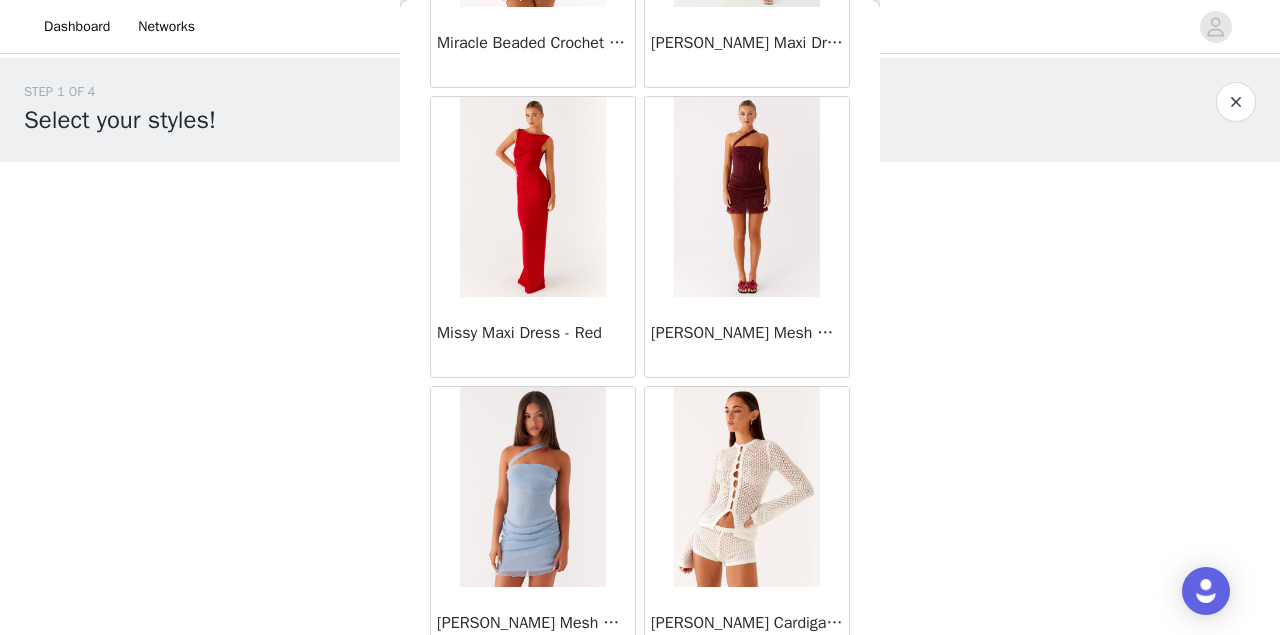 click on "Load More" at bounding box center (640, 702) 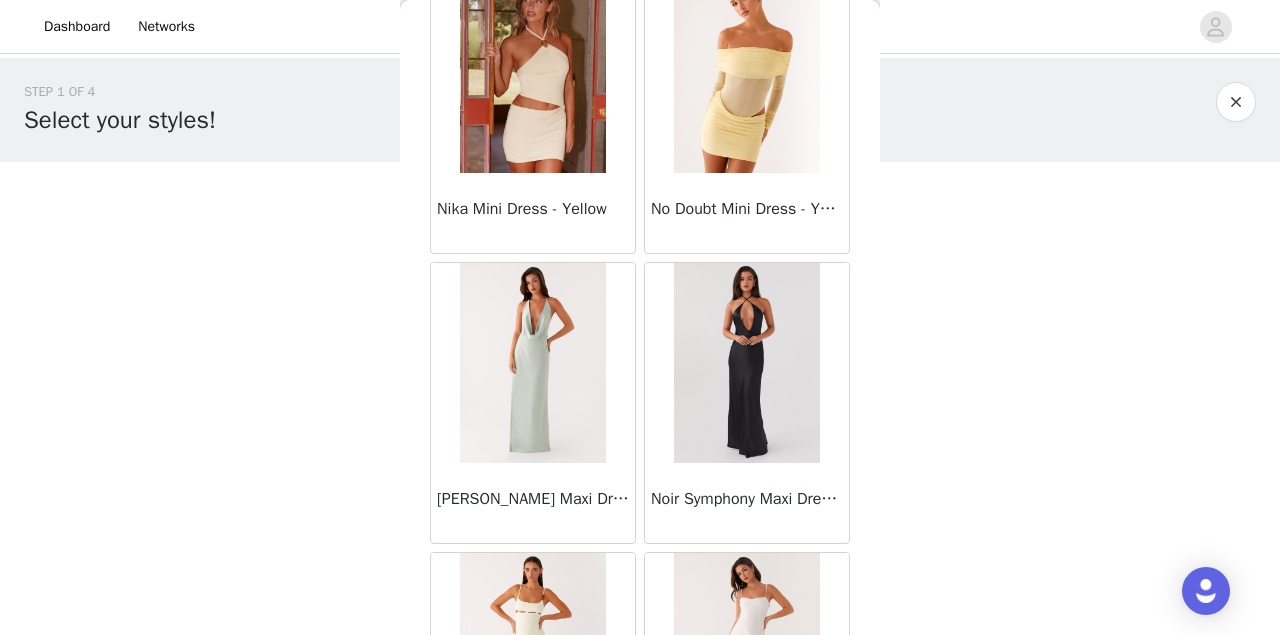 scroll, scrollTop: 45818, scrollLeft: 0, axis: vertical 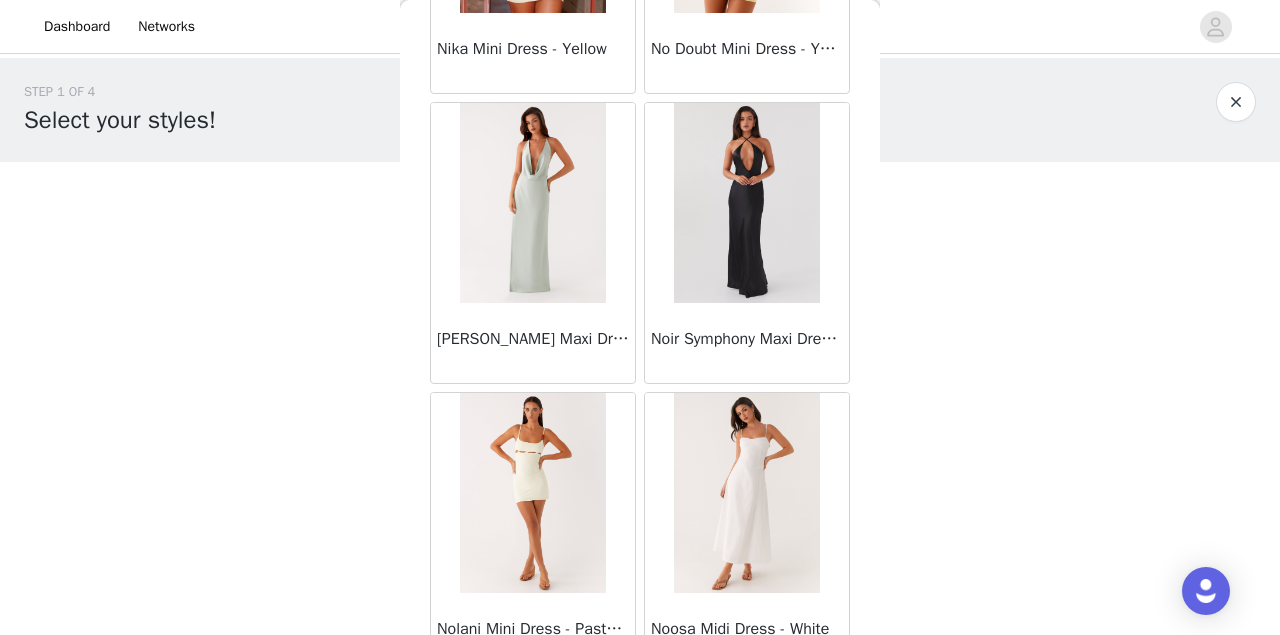 click on "Load More" at bounding box center (640, 708) 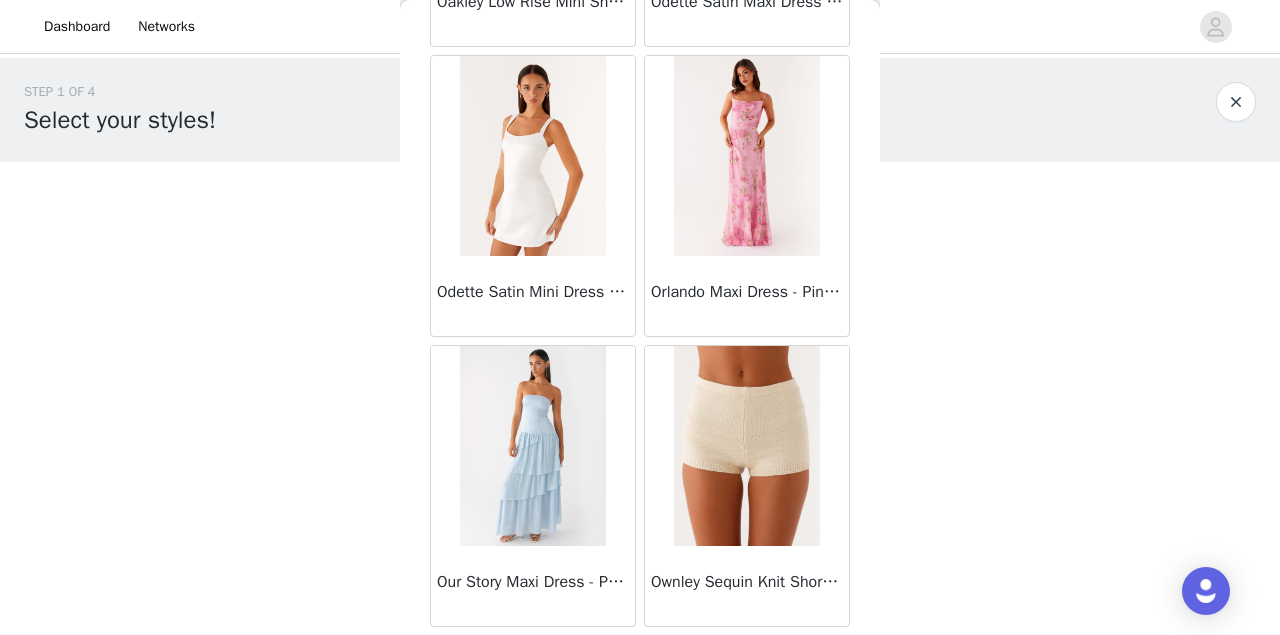scroll, scrollTop: 47351, scrollLeft: 0, axis: vertical 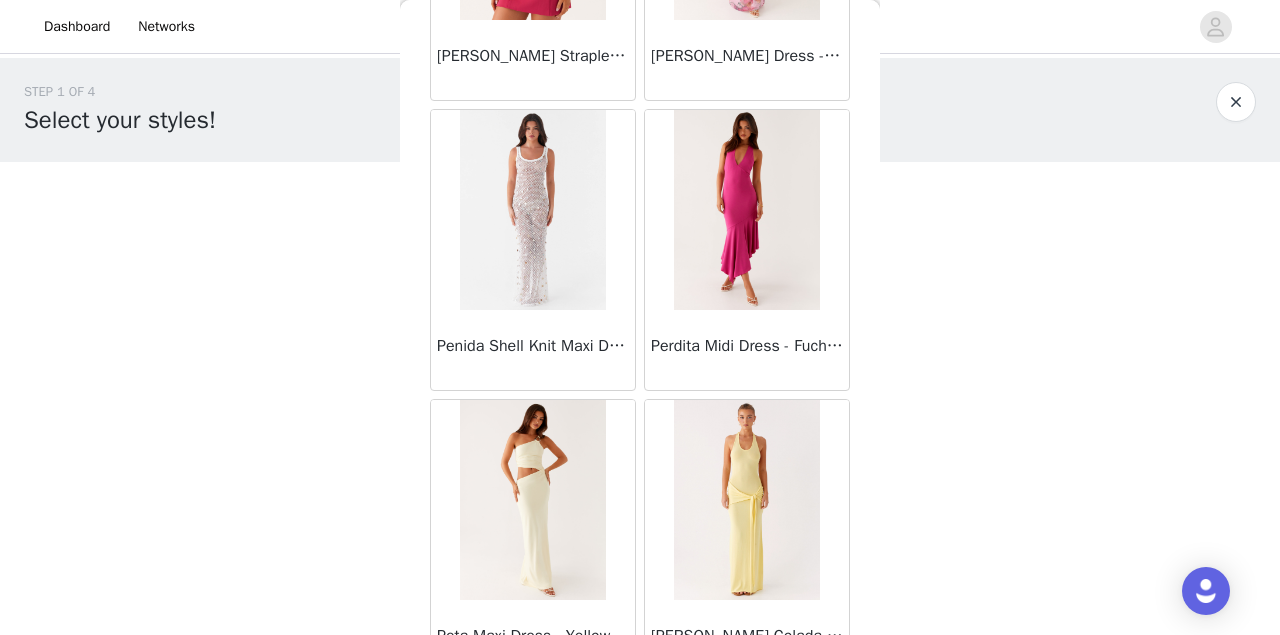 click on "Load More" at bounding box center (640, 715) 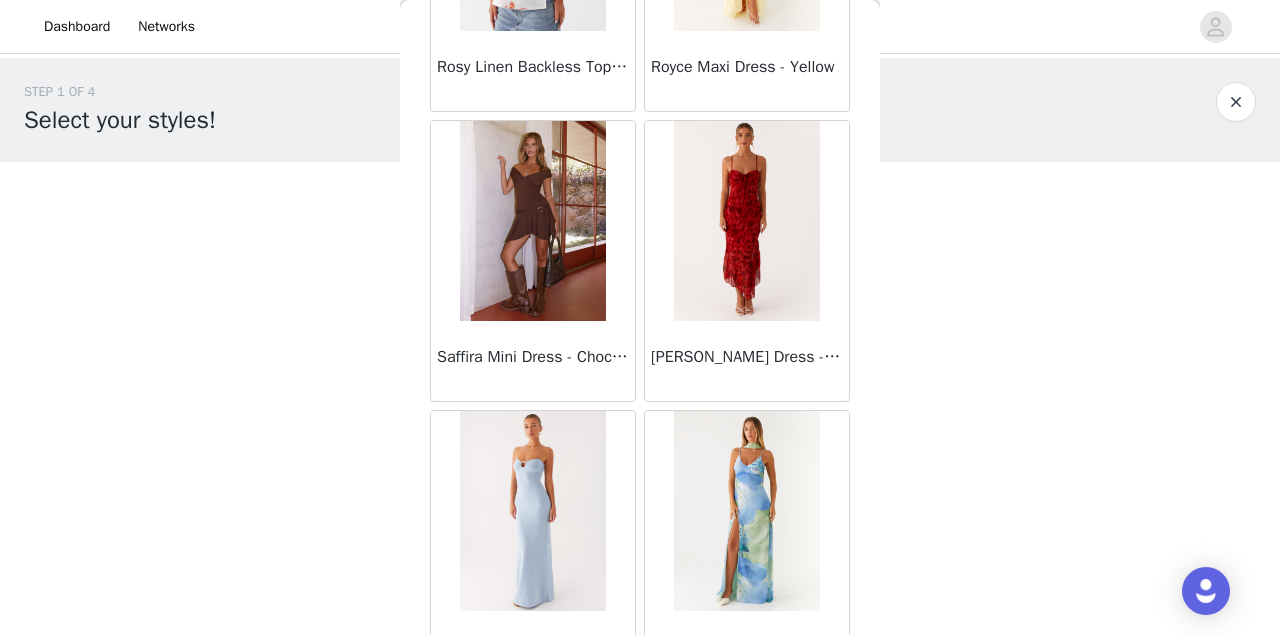 scroll, scrollTop: 51604, scrollLeft: 0, axis: vertical 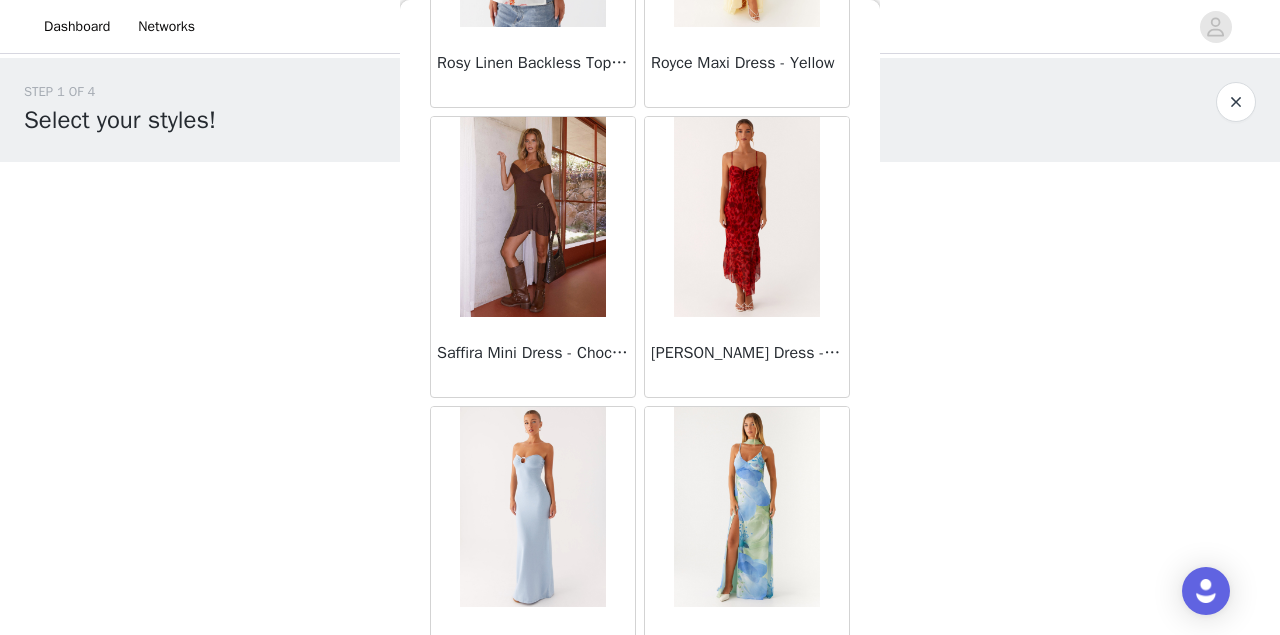 click on "Load More" at bounding box center [640, 722] 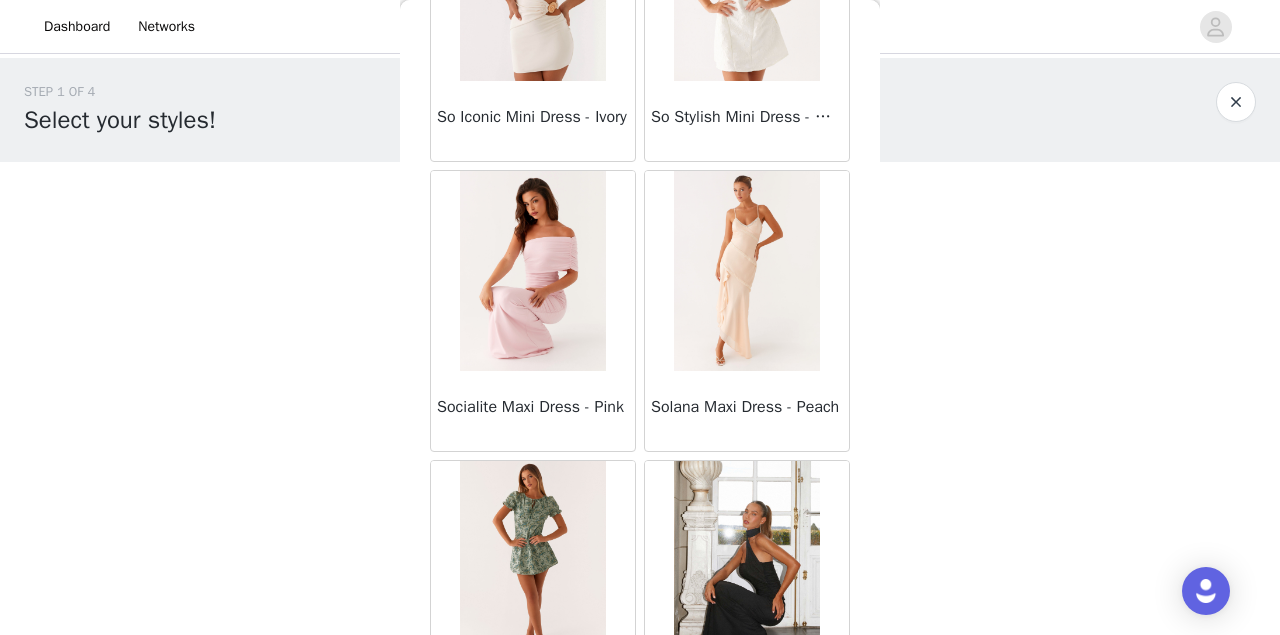 scroll, scrollTop: 54498, scrollLeft: 0, axis: vertical 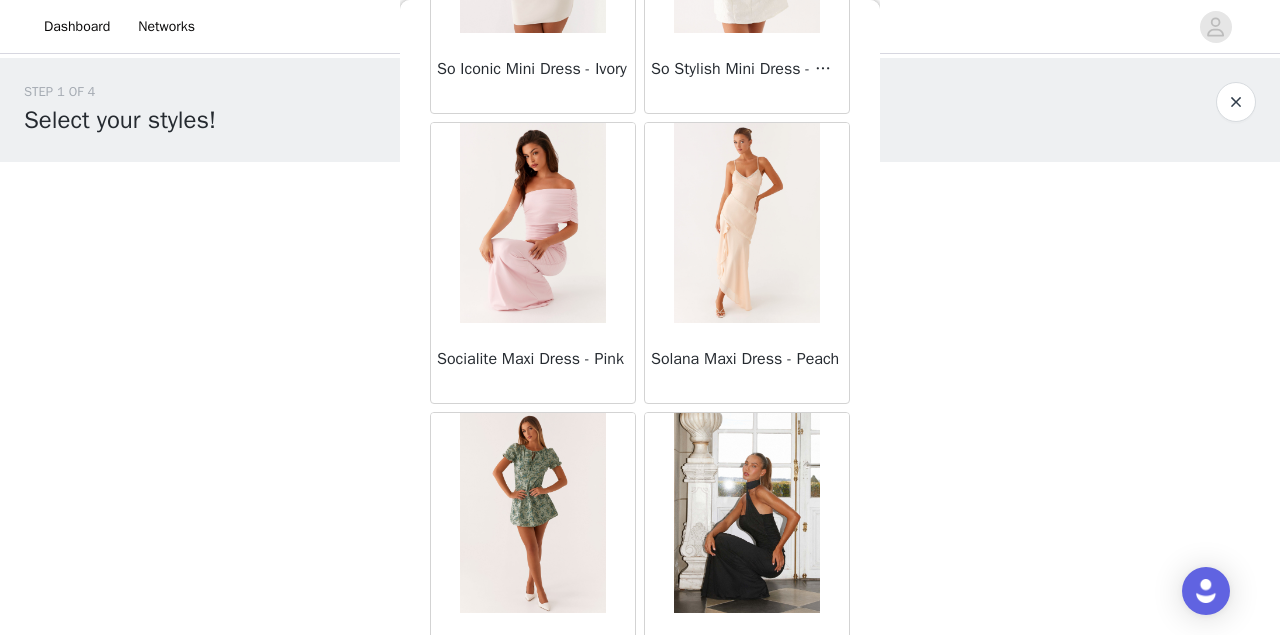 click on "Load More" at bounding box center (640, 728) 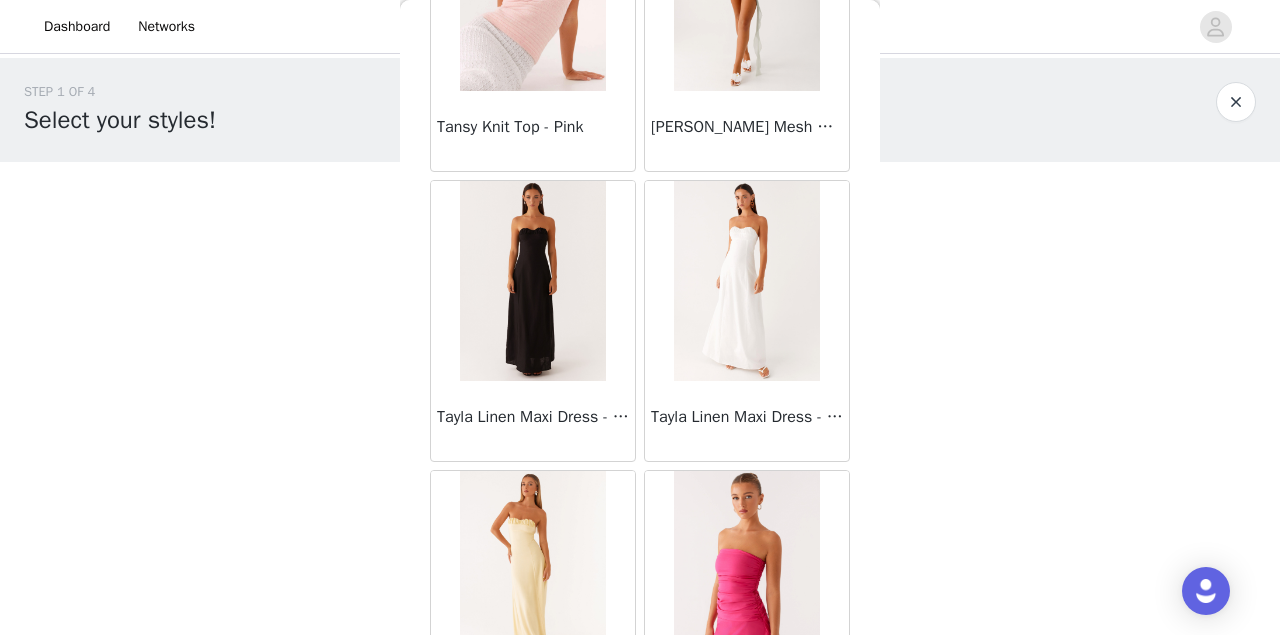 scroll, scrollTop: 57391, scrollLeft: 0, axis: vertical 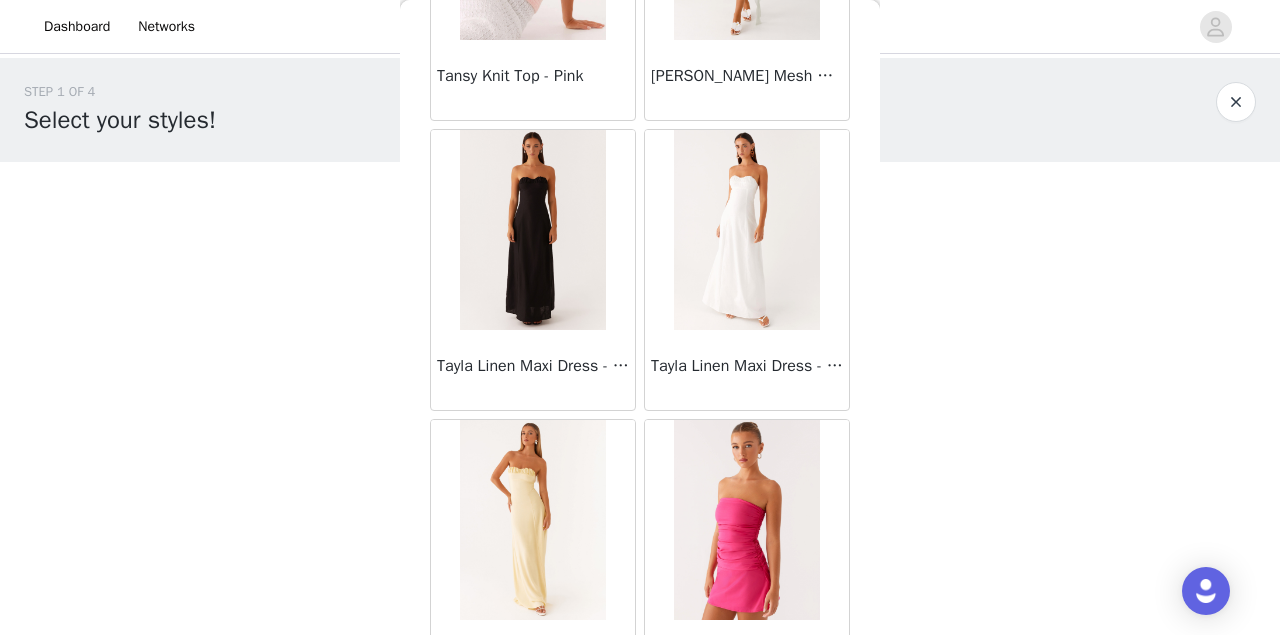 click on "Load More" at bounding box center (640, 735) 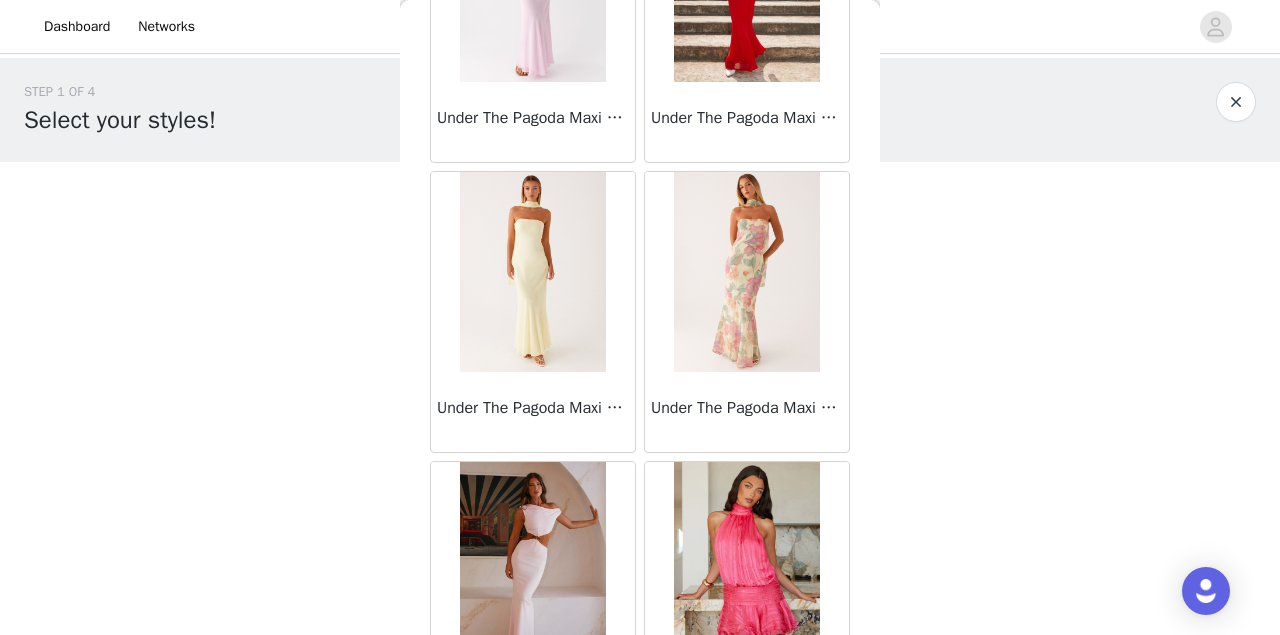 scroll, scrollTop: 60284, scrollLeft: 0, axis: vertical 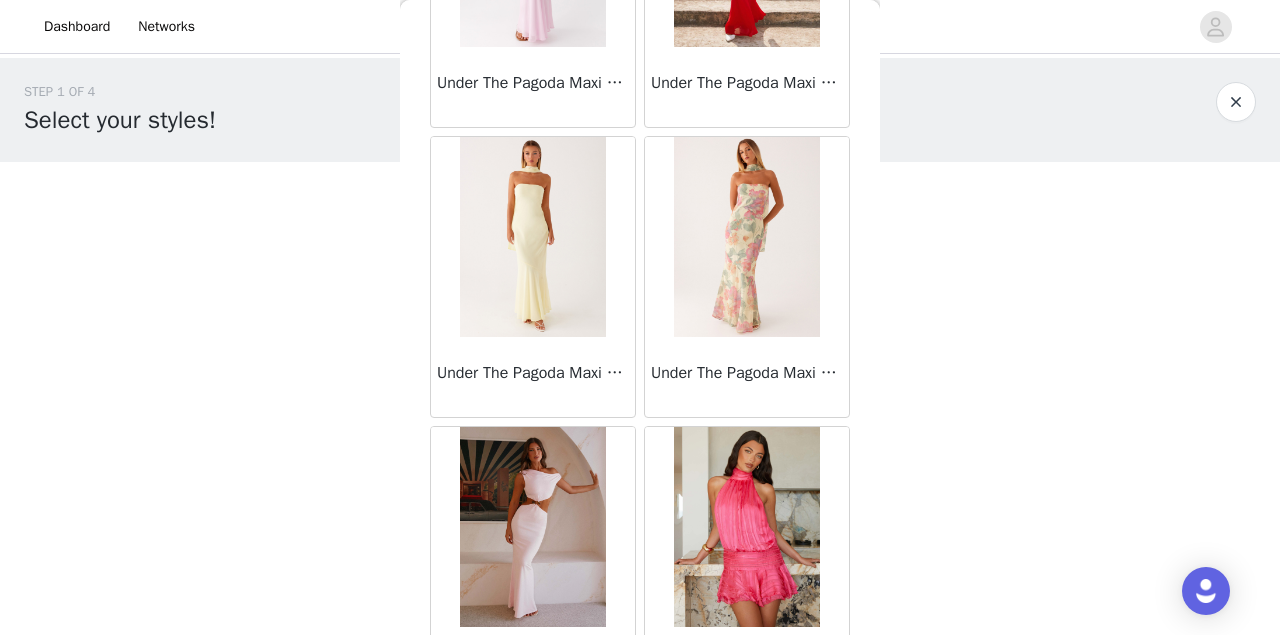 click on "Load More" at bounding box center (640, 742) 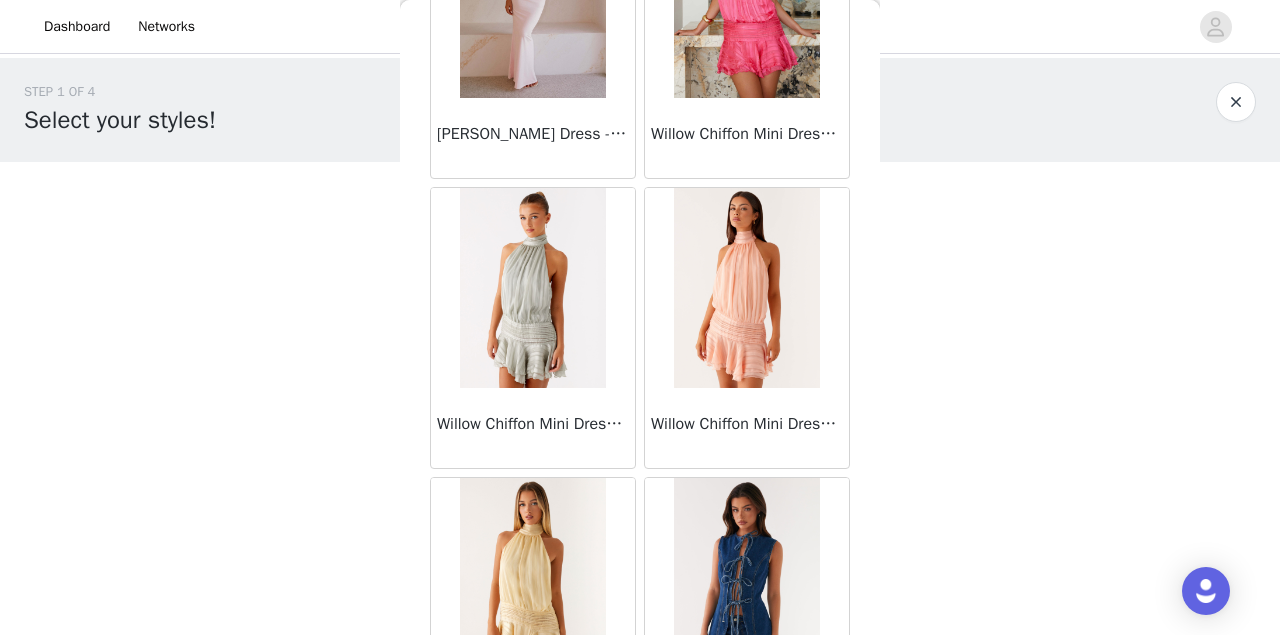 scroll, scrollTop: 60884, scrollLeft: 0, axis: vertical 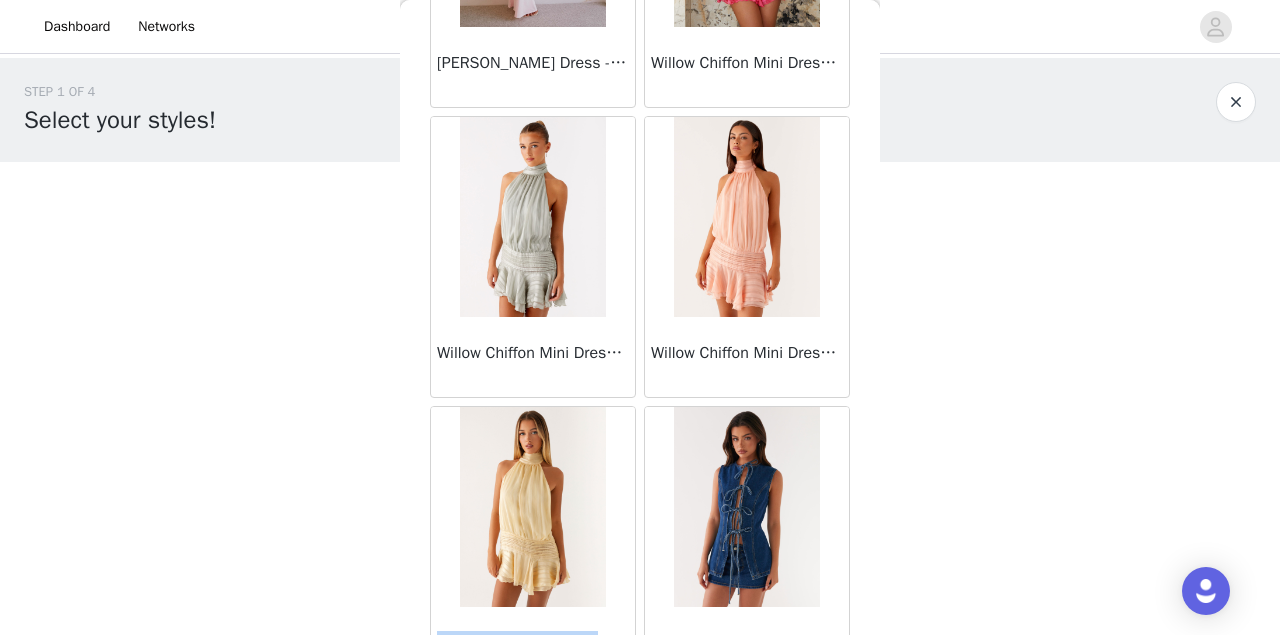 drag, startPoint x: 440, startPoint y: 504, endPoint x: 608, endPoint y: 500, distance: 168.0476 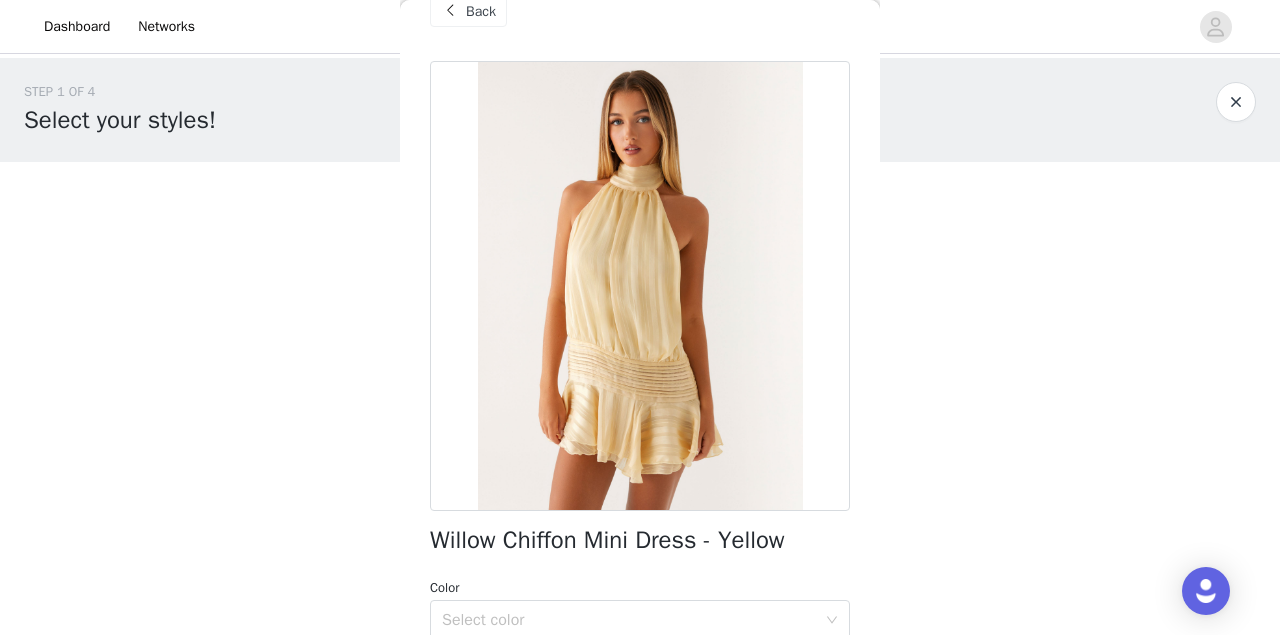 scroll, scrollTop: 66, scrollLeft: 0, axis: vertical 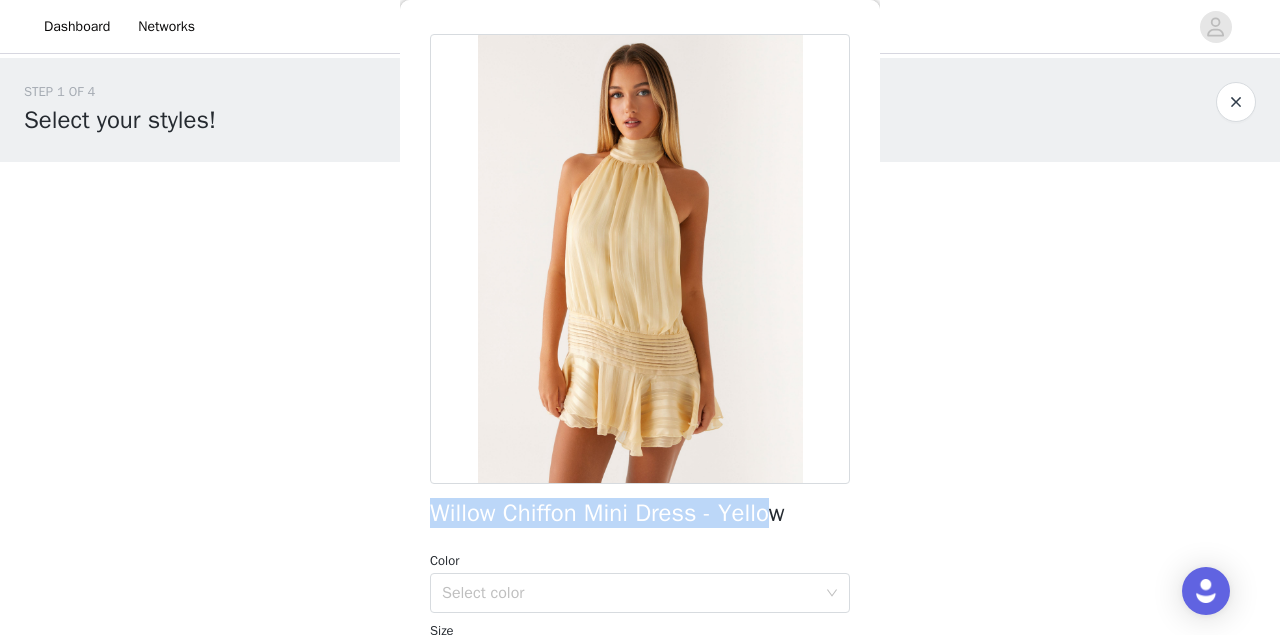 drag, startPoint x: 431, startPoint y: 518, endPoint x: 790, endPoint y: 524, distance: 359.05014 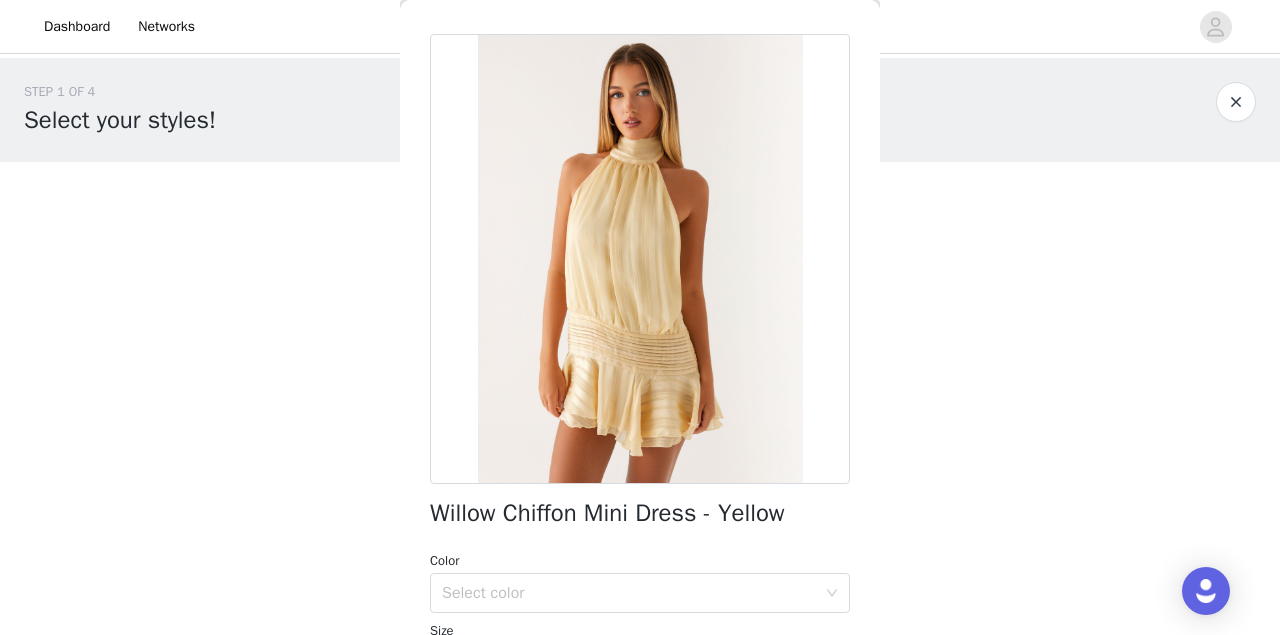 click on "Back     Willow Chiffon Mini Dress - Yellow               Color   Select color Size   Select size   The Willow Chiffon Mini Dress offers a delicate mini length with a flattering bias cut that drapes beautifully. Fully lined for comfort and a smooth fit. Ideal for a soft, feminine look that flows effortlessly. - Halter neckline- Mini length- Bias cut- Asymmetrical waistline- Tiered flare skirt- Pleated waistband- Thick neck straps- Open back- Side invisible zipper- Fully lined- 100% Polyester- L: 95% Polyester / 5% Spandex Size AU 8 / US 4 garment measurements: Bust: 88 cm / 34.6 inWaist: 84 cm / 33.1 inHip: 94 cm / 37 inLength: 74 cm / 29.1 in [MEDICAL_DATA] is 174cm and wearing a size AU 6 / and US 2   Add Product" at bounding box center (640, 317) 